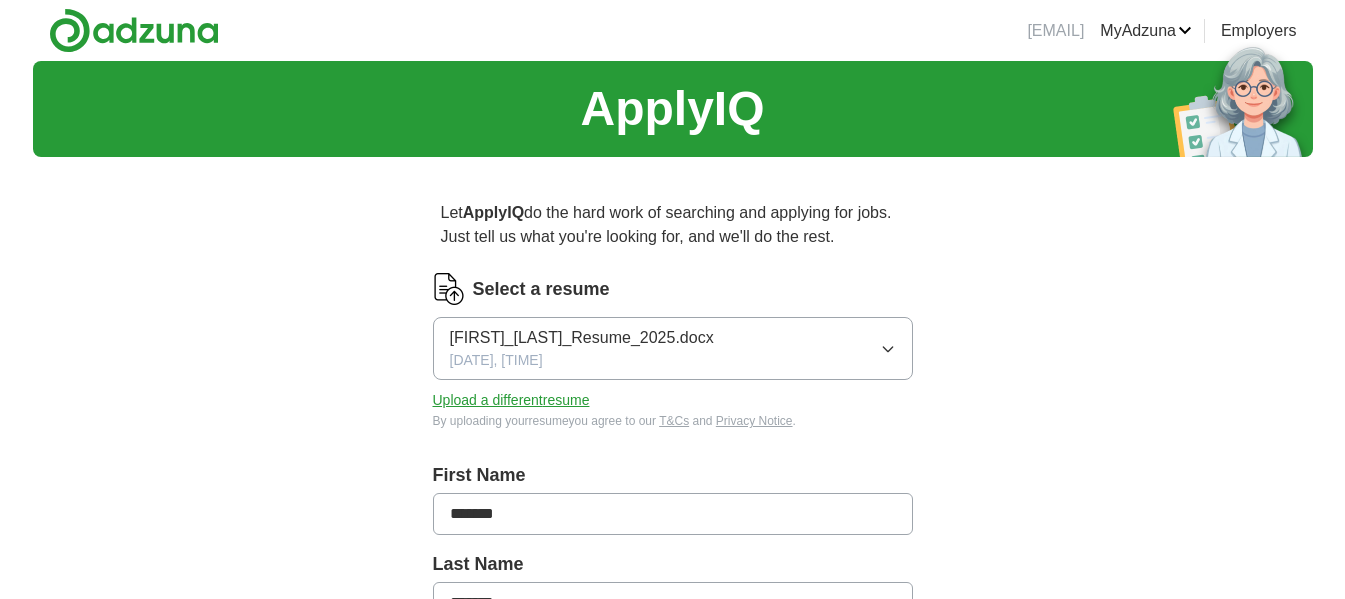 scroll, scrollTop: 0, scrollLeft: 0, axis: both 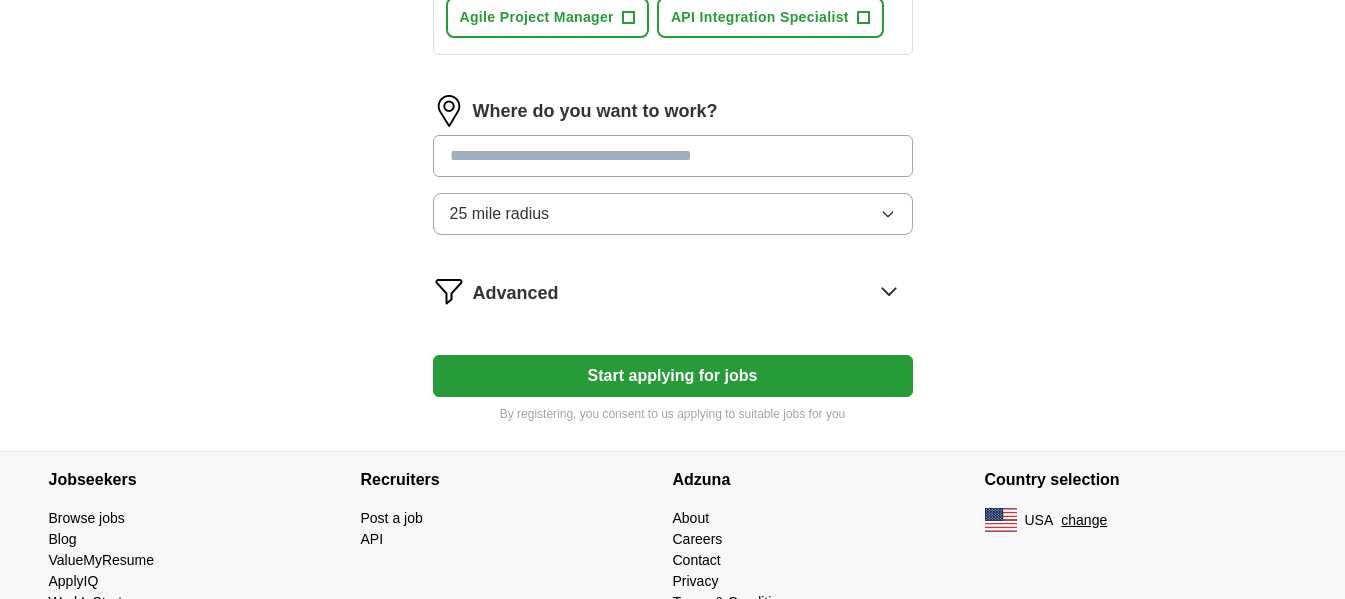 click on "Start applying for jobs" at bounding box center (673, 376) 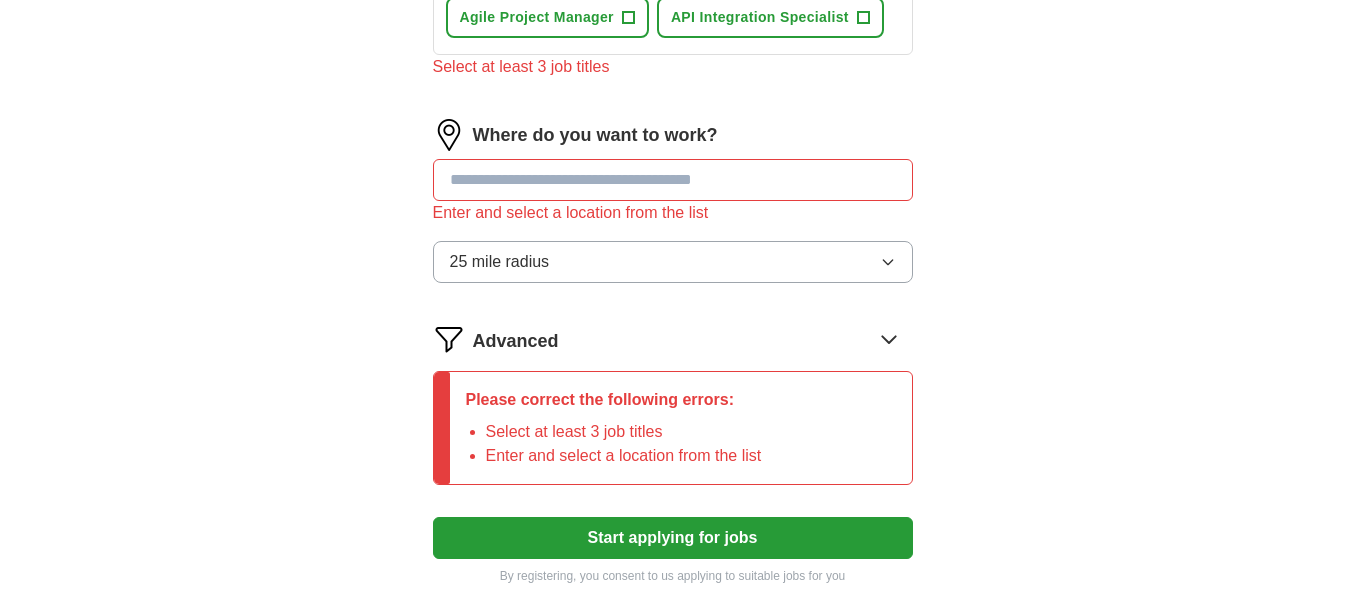 click at bounding box center (673, 180) 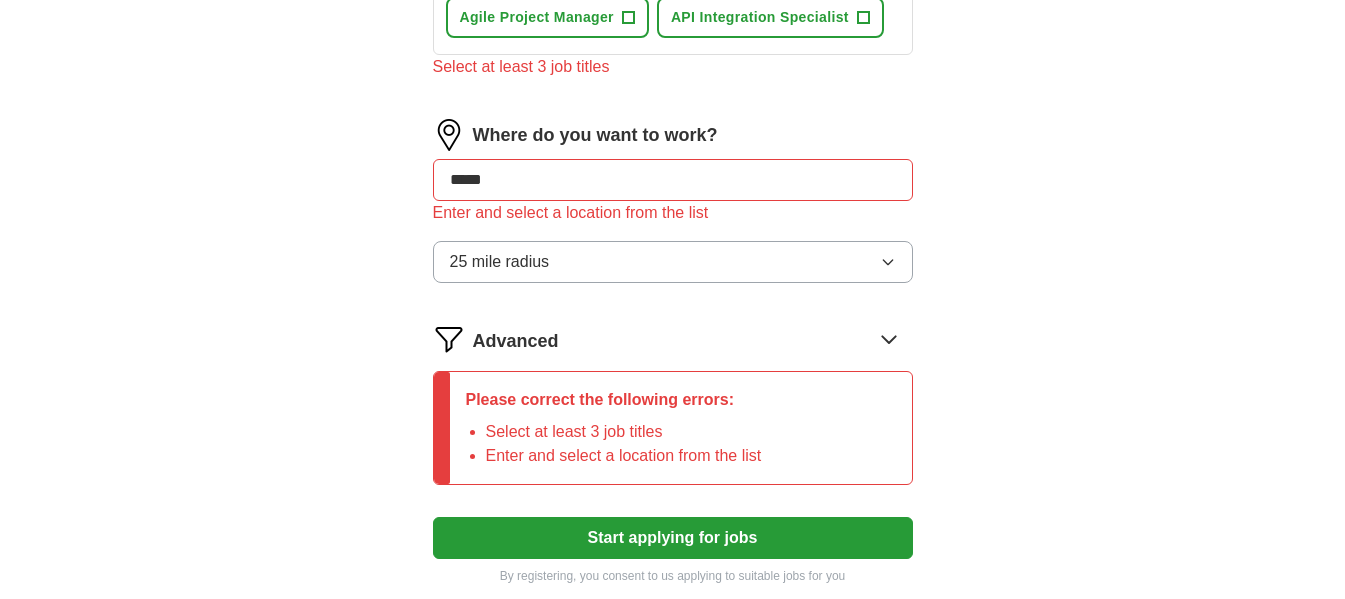 click on "Start applying for jobs" at bounding box center (673, 538) 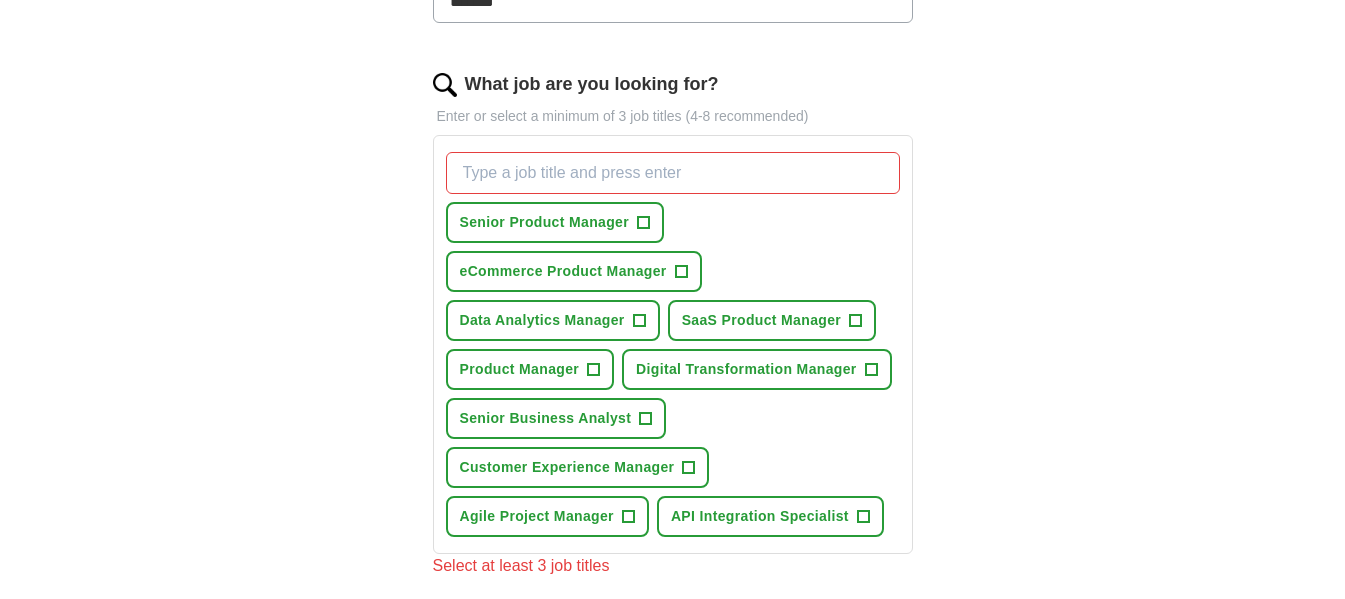 scroll, scrollTop: 600, scrollLeft: 0, axis: vertical 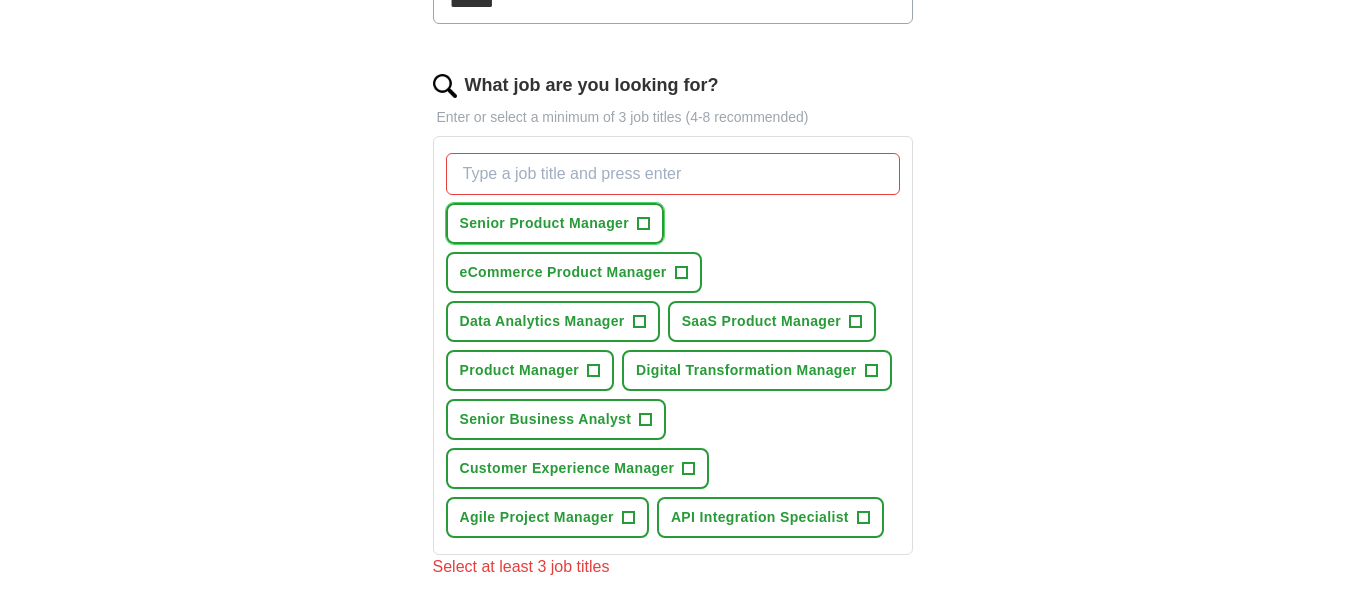 click on "+" at bounding box center [644, 224] 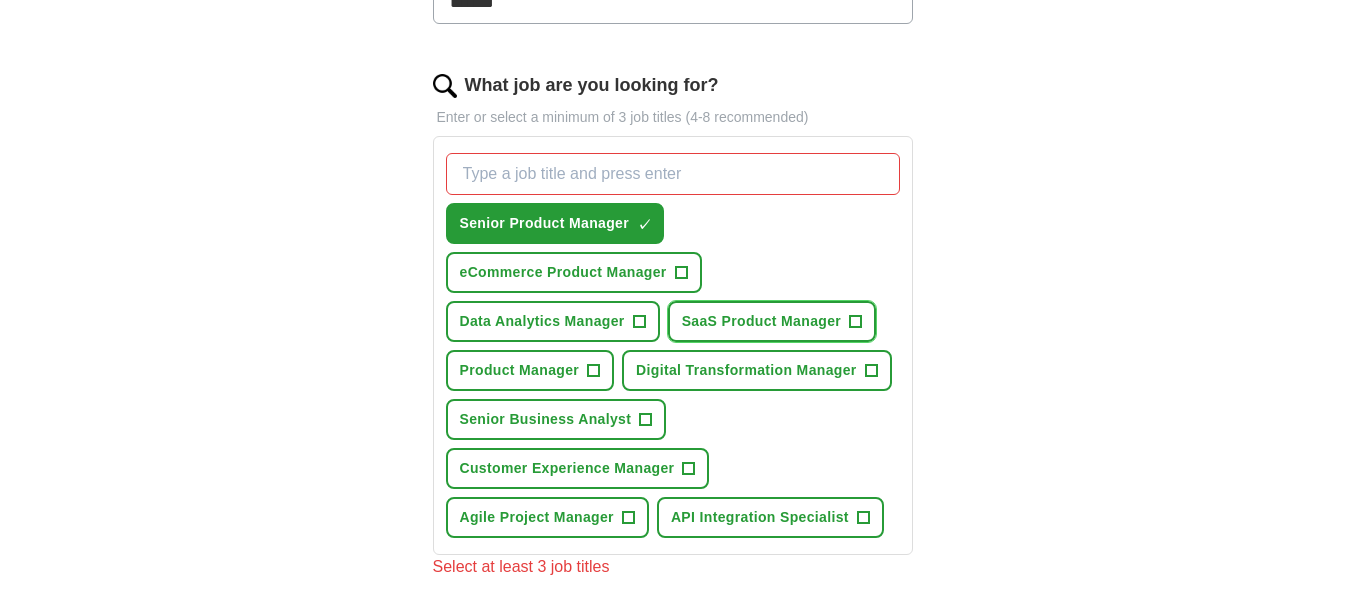 click on "+" at bounding box center (856, 322) 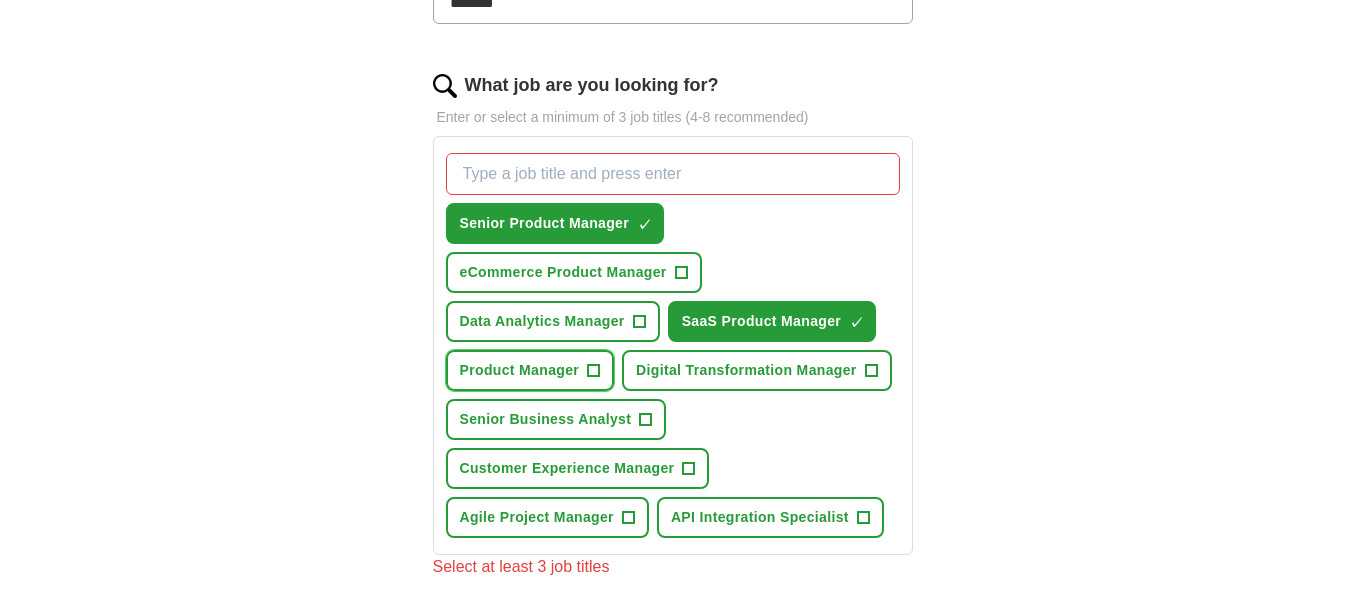 click on "Product Manager +" at bounding box center (530, 370) 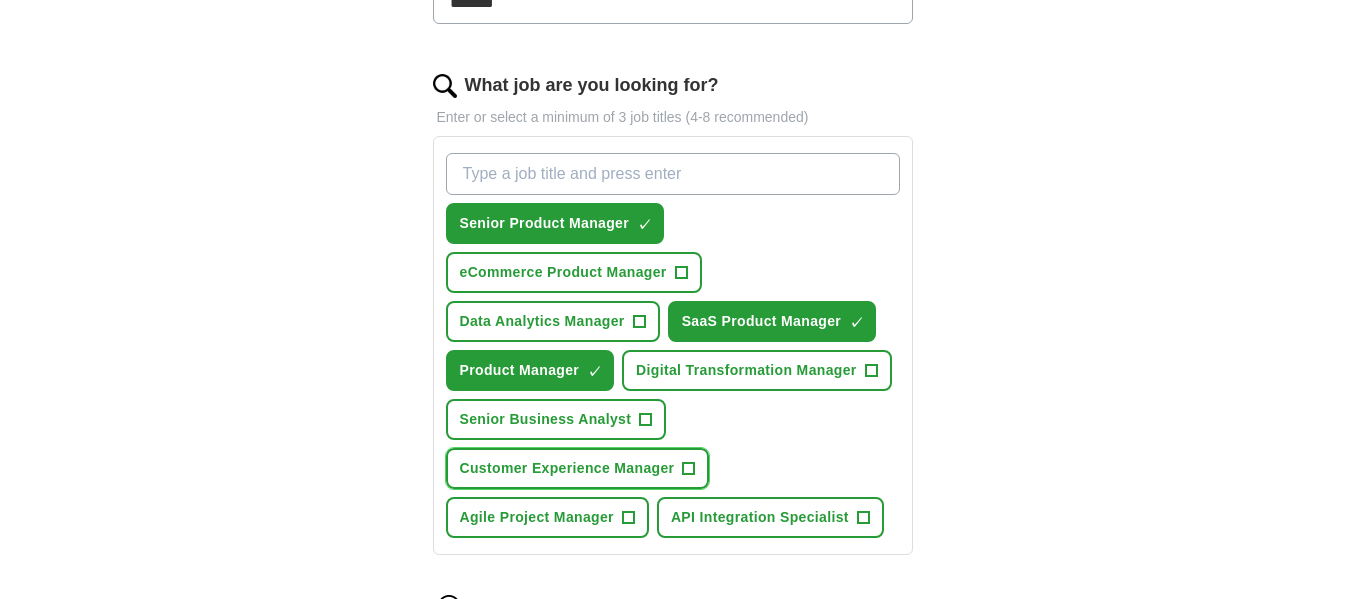 click on "Customer Experience Manager +" at bounding box center [578, 468] 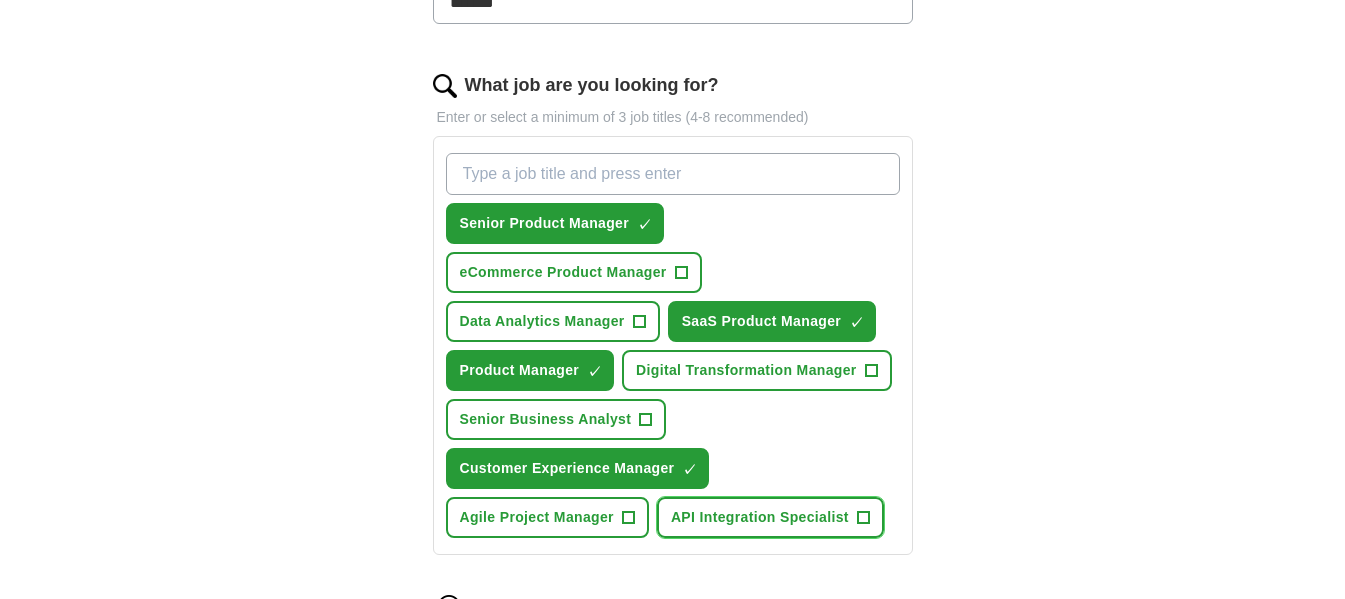 click on "+" at bounding box center (863, 518) 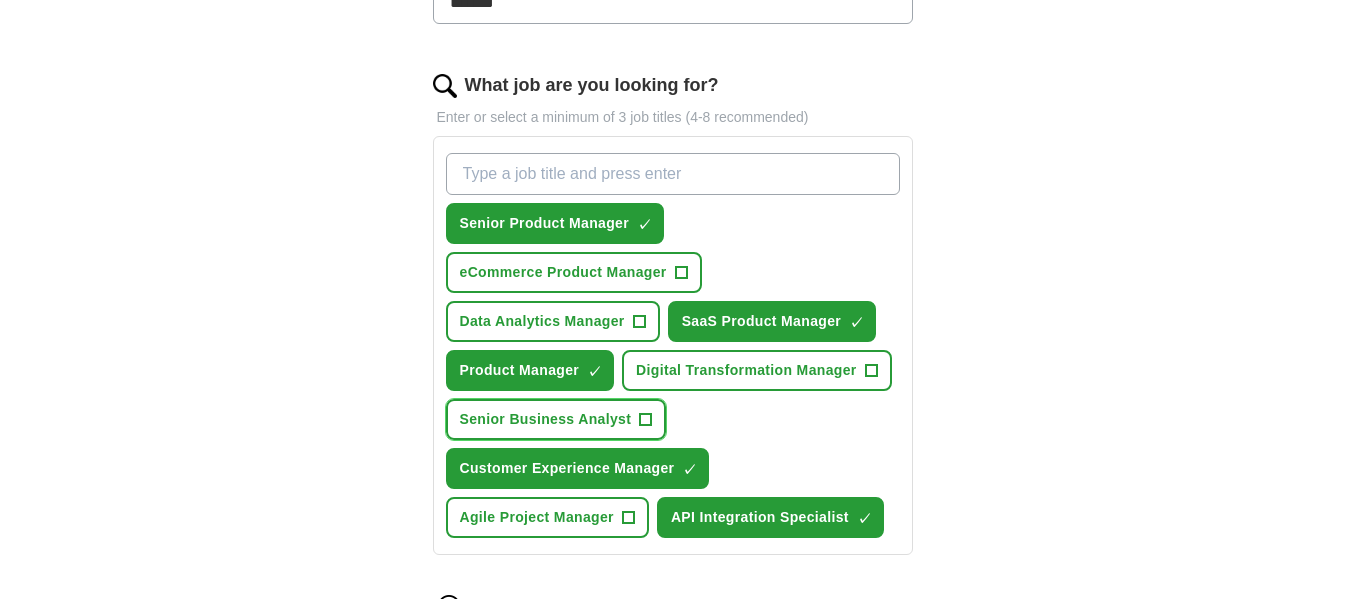 click on "+" at bounding box center [646, 420] 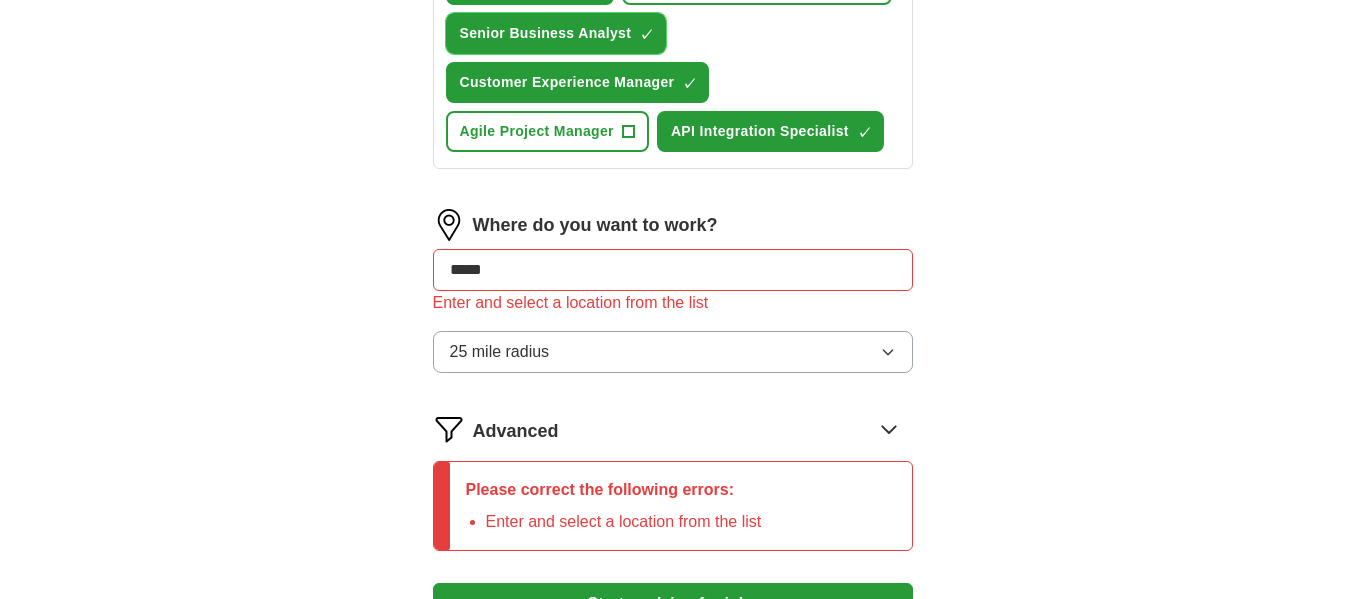 scroll, scrollTop: 1000, scrollLeft: 0, axis: vertical 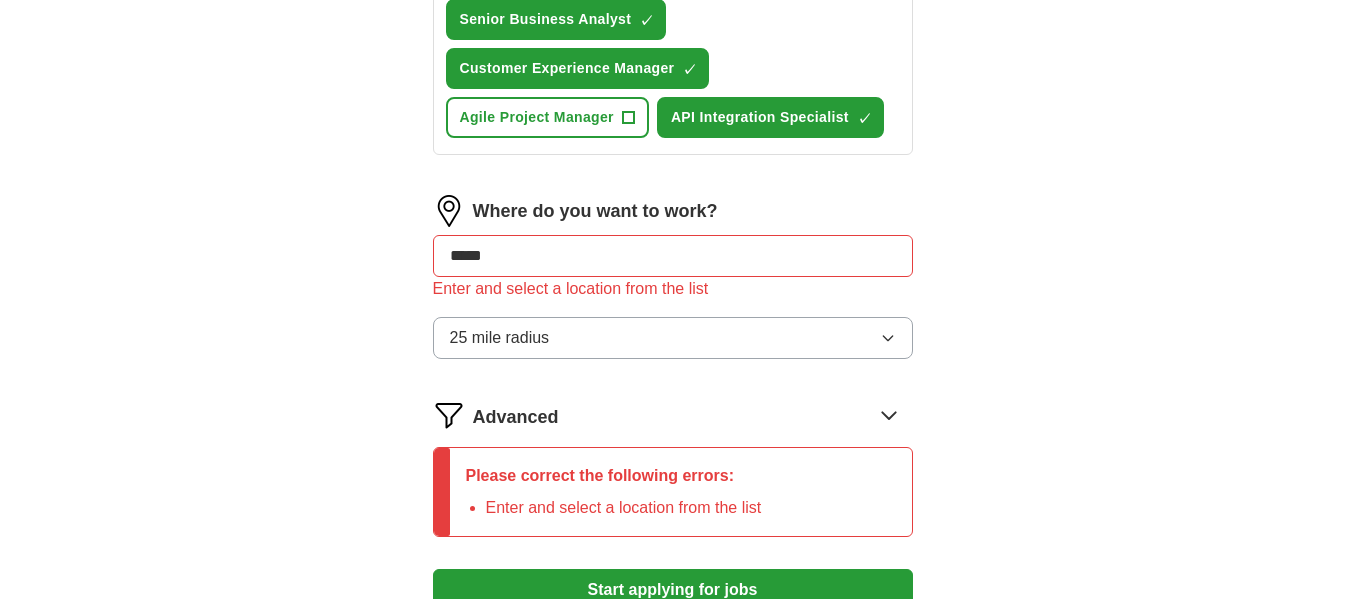 click on "*****" at bounding box center [673, 256] 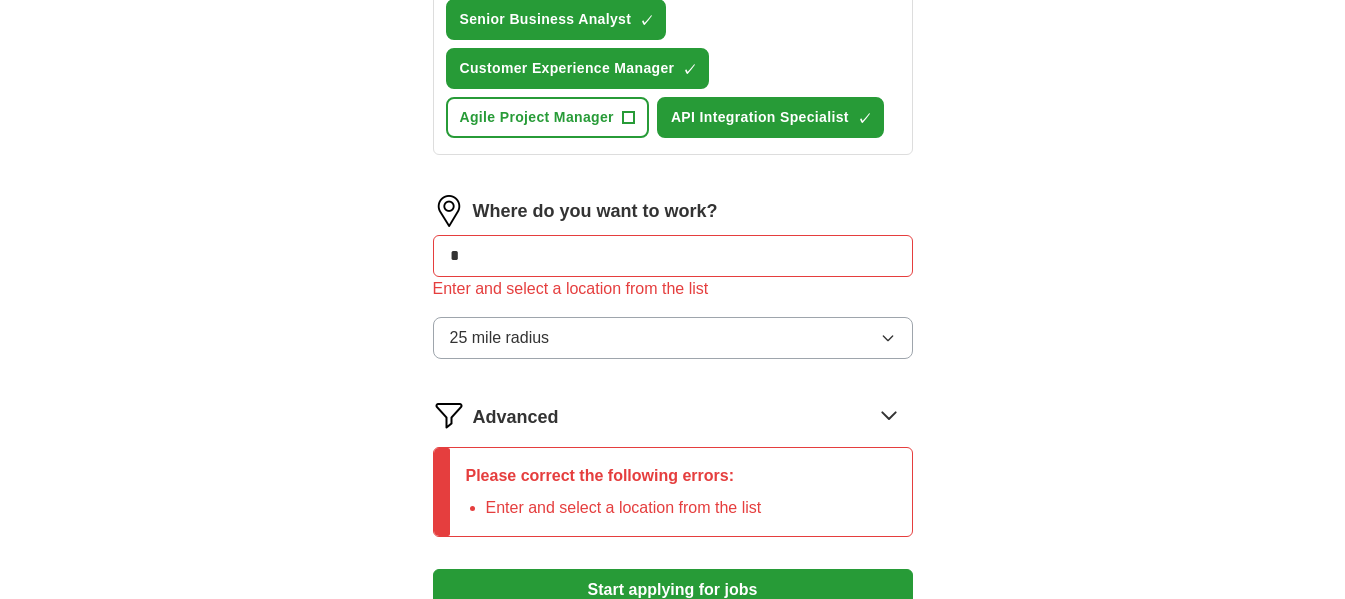 type on "*" 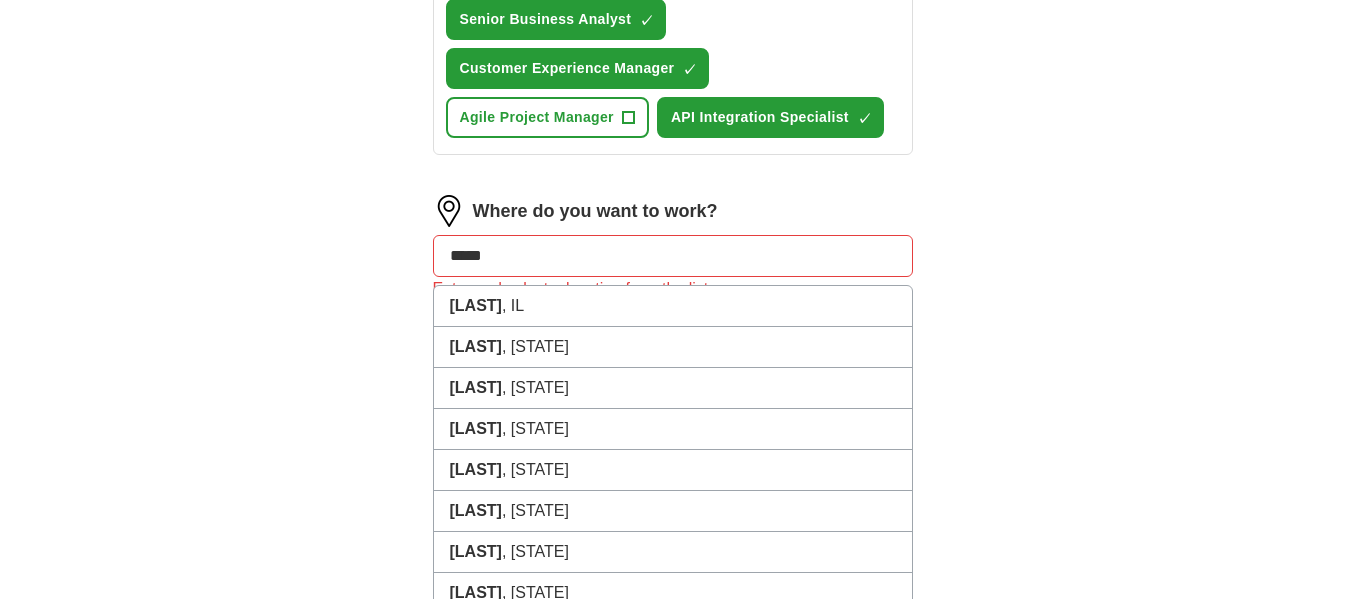 type on "******" 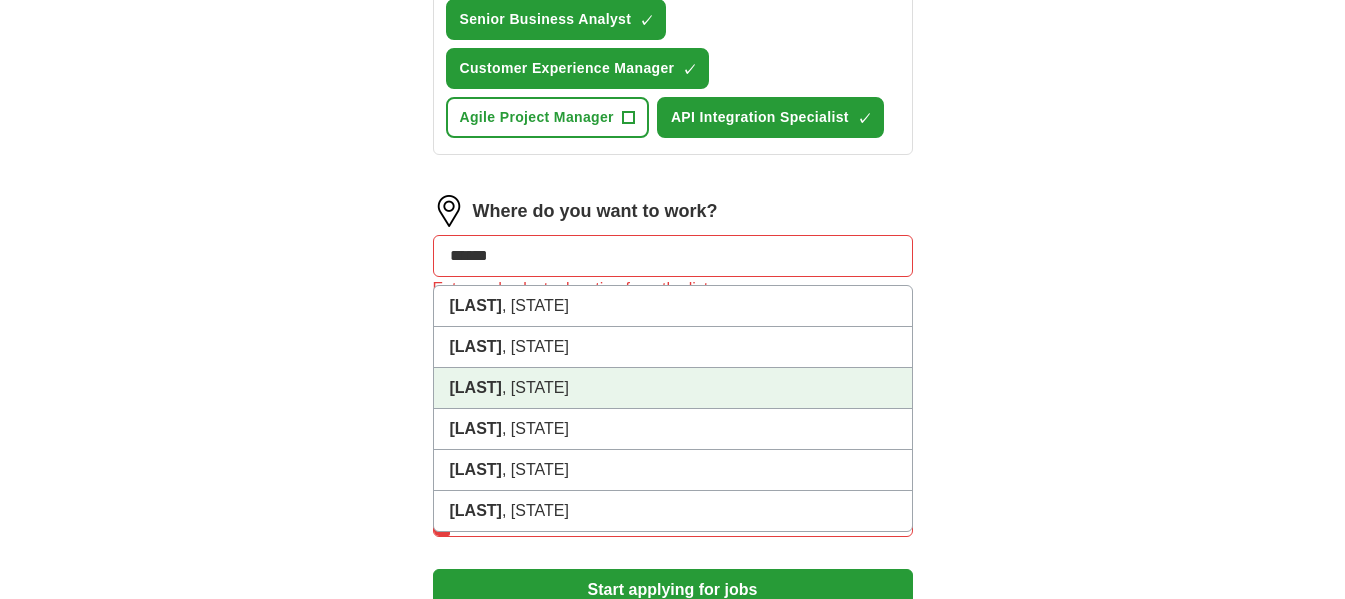 click on ", [STATE]" at bounding box center (673, 388) 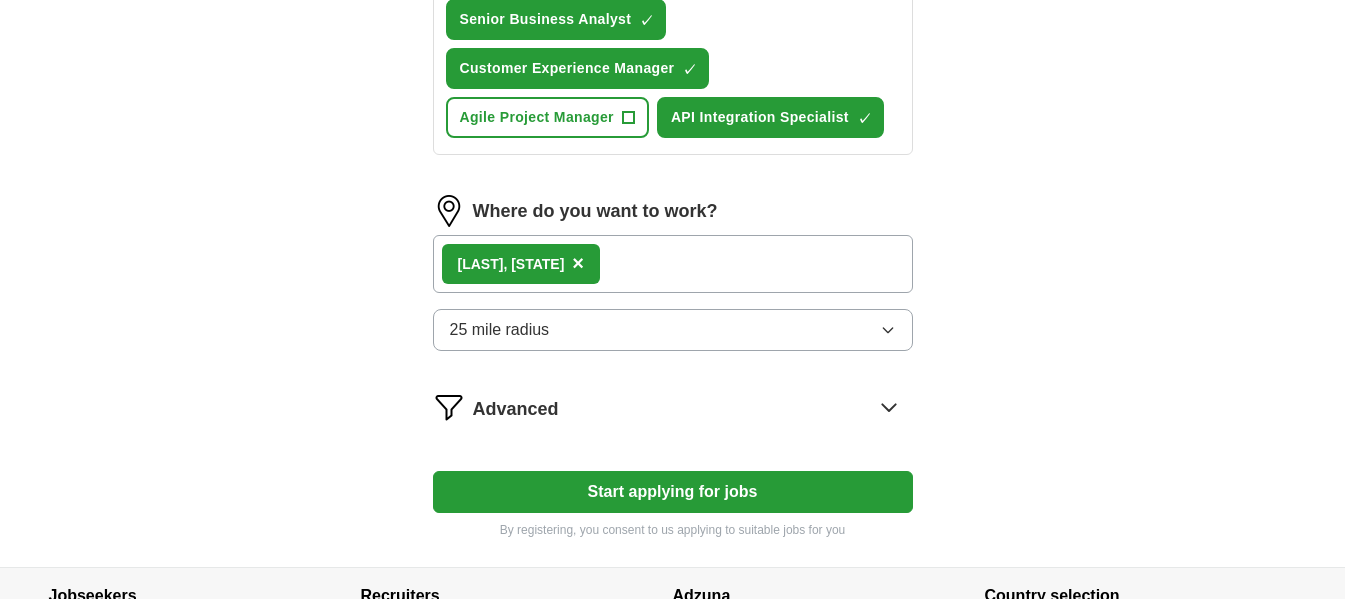 click on "25 mile radius" at bounding box center [673, 330] 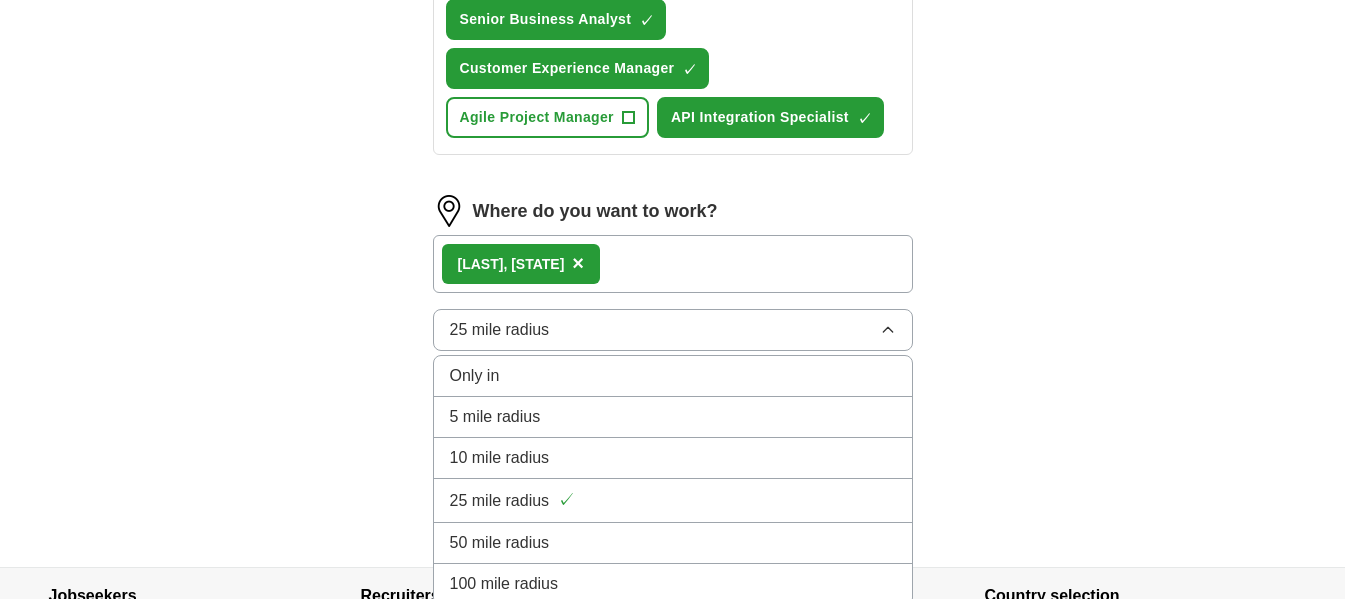 click on "50 mile radius" at bounding box center [500, 543] 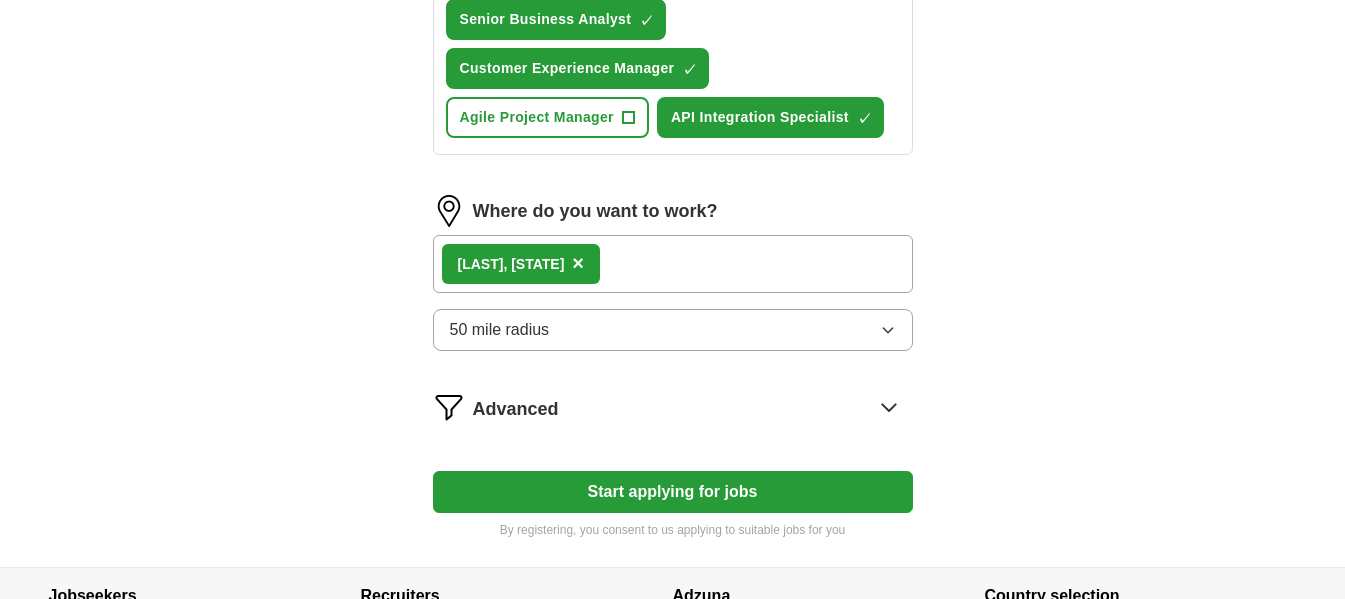 click at bounding box center [449, 407] 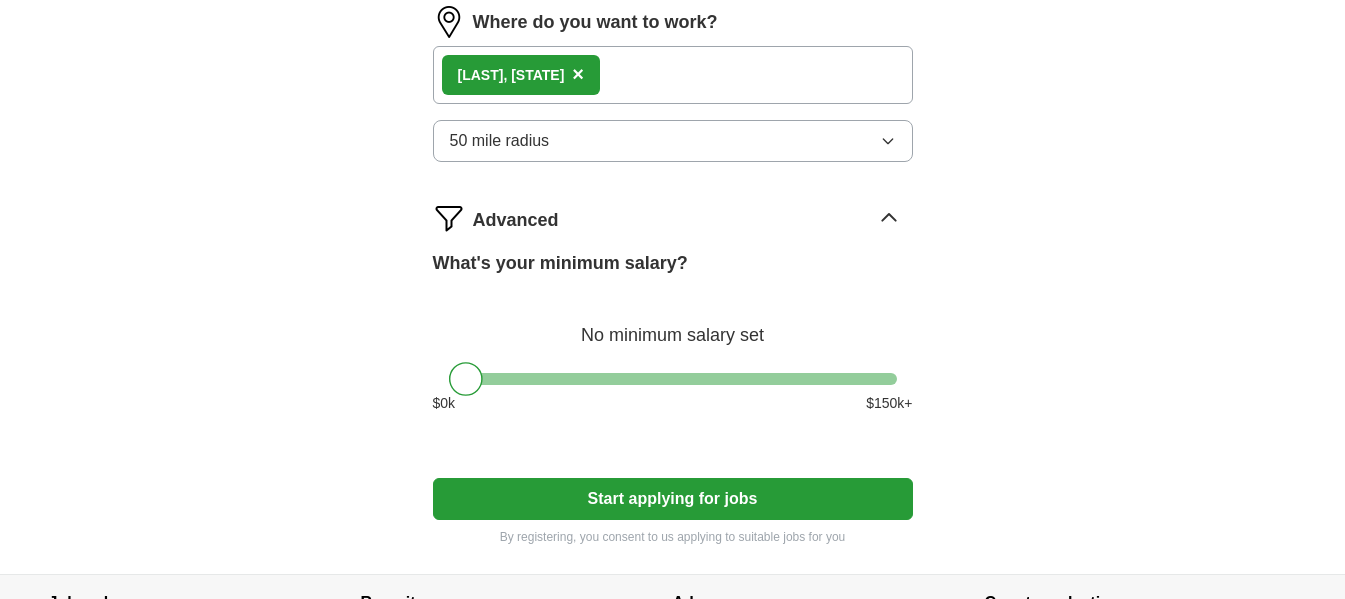 scroll, scrollTop: 1200, scrollLeft: 0, axis: vertical 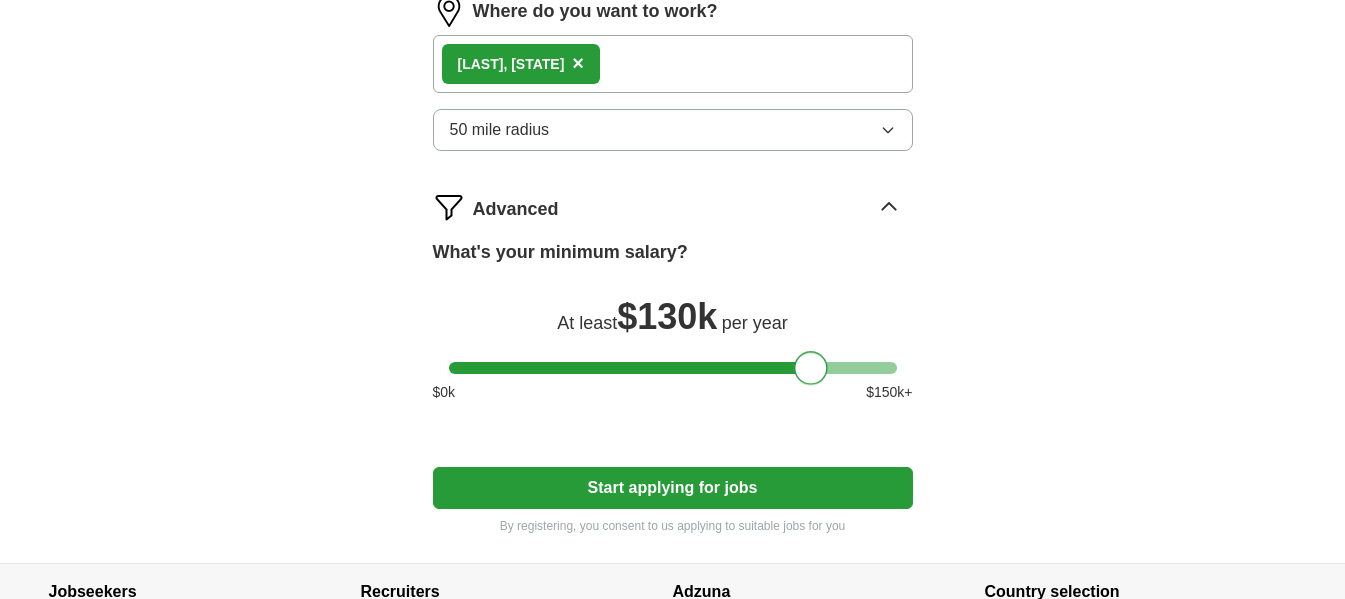 drag, startPoint x: 464, startPoint y: 363, endPoint x: 811, endPoint y: 413, distance: 350.5838 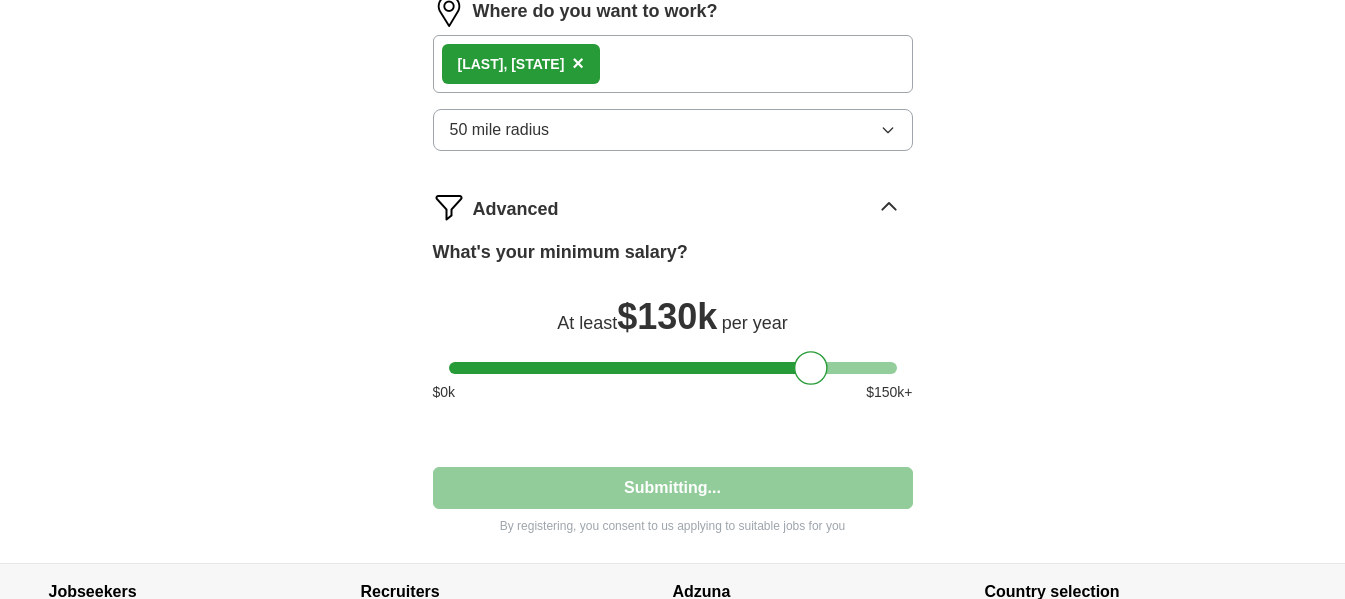 select on "**" 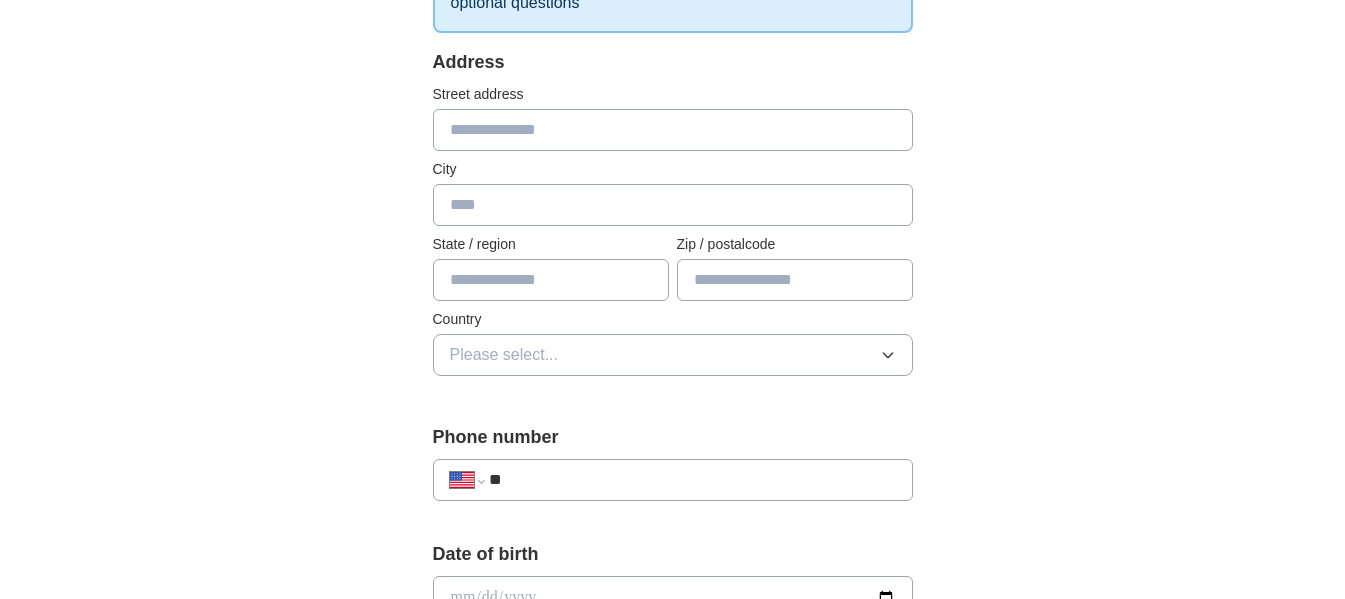 scroll, scrollTop: 0, scrollLeft: 0, axis: both 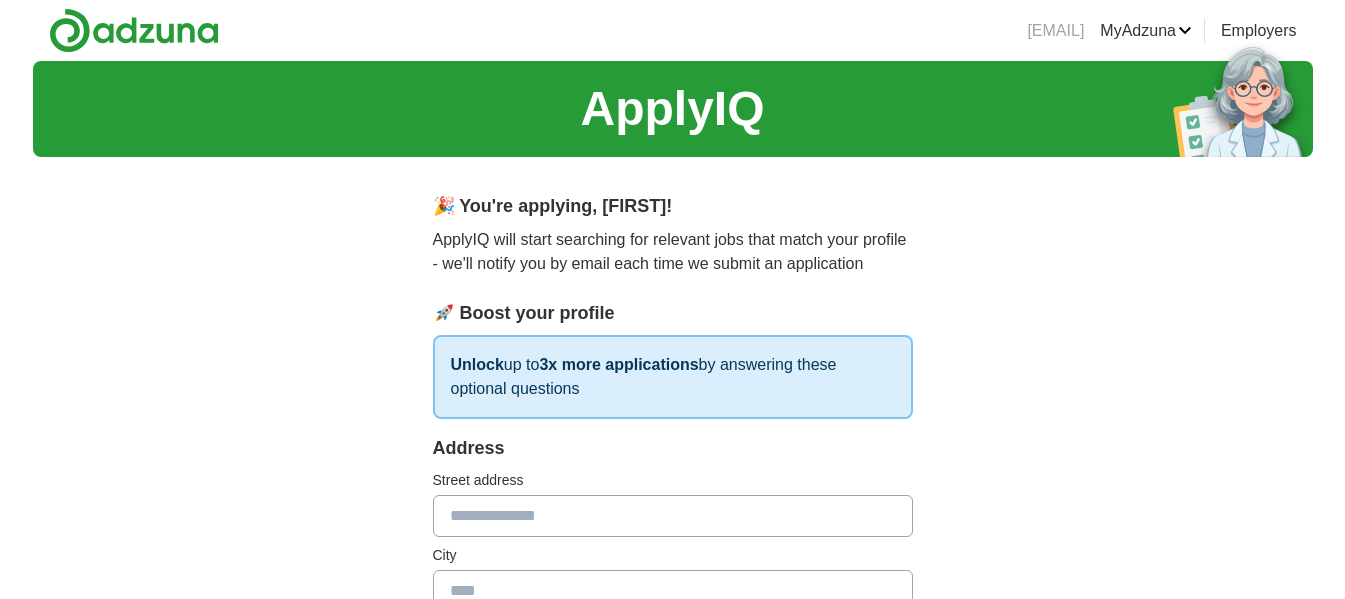 click at bounding box center (673, 516) 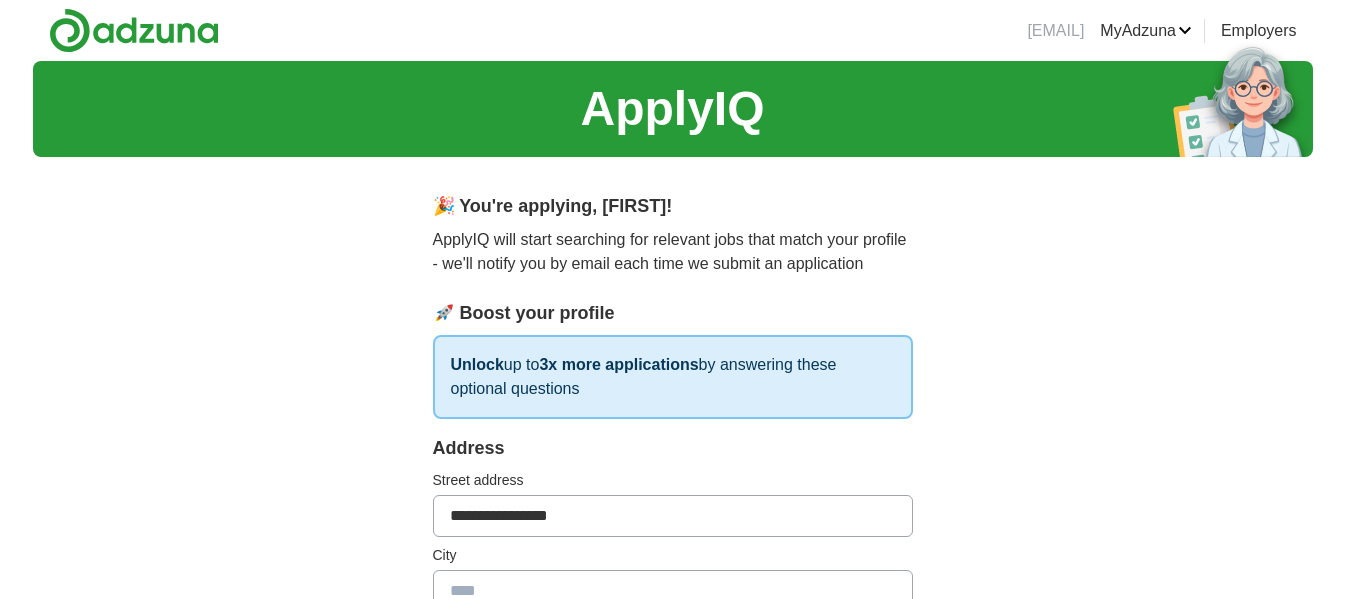 type on "**********" 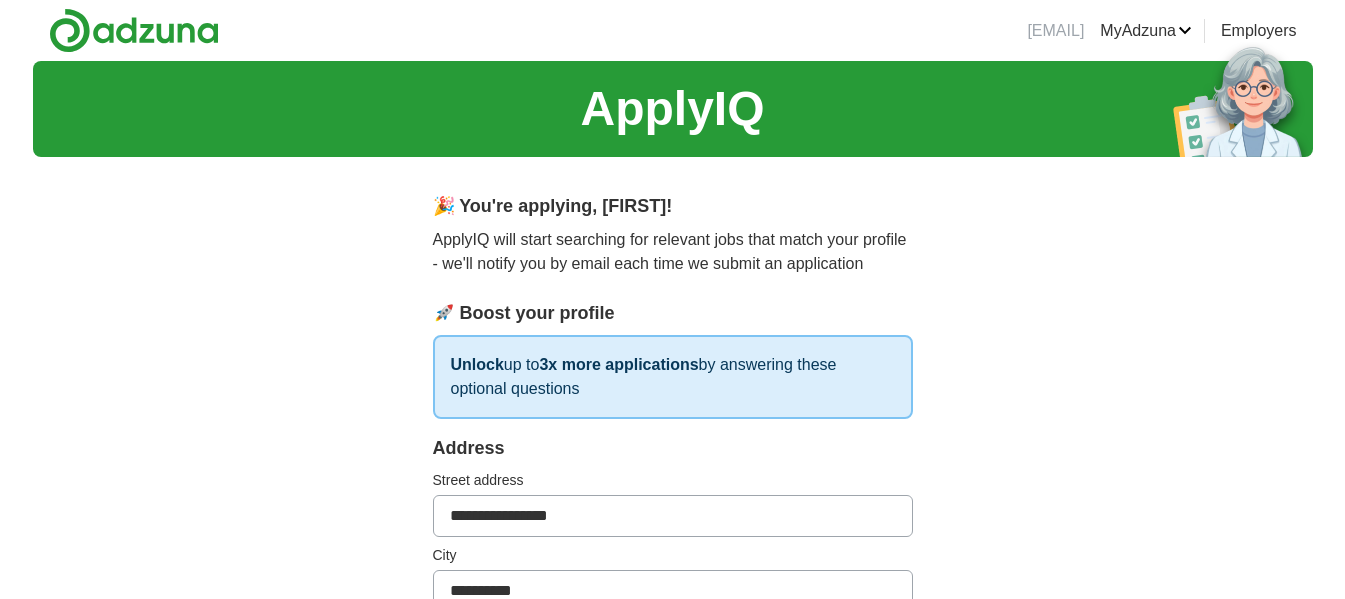 type on "**" 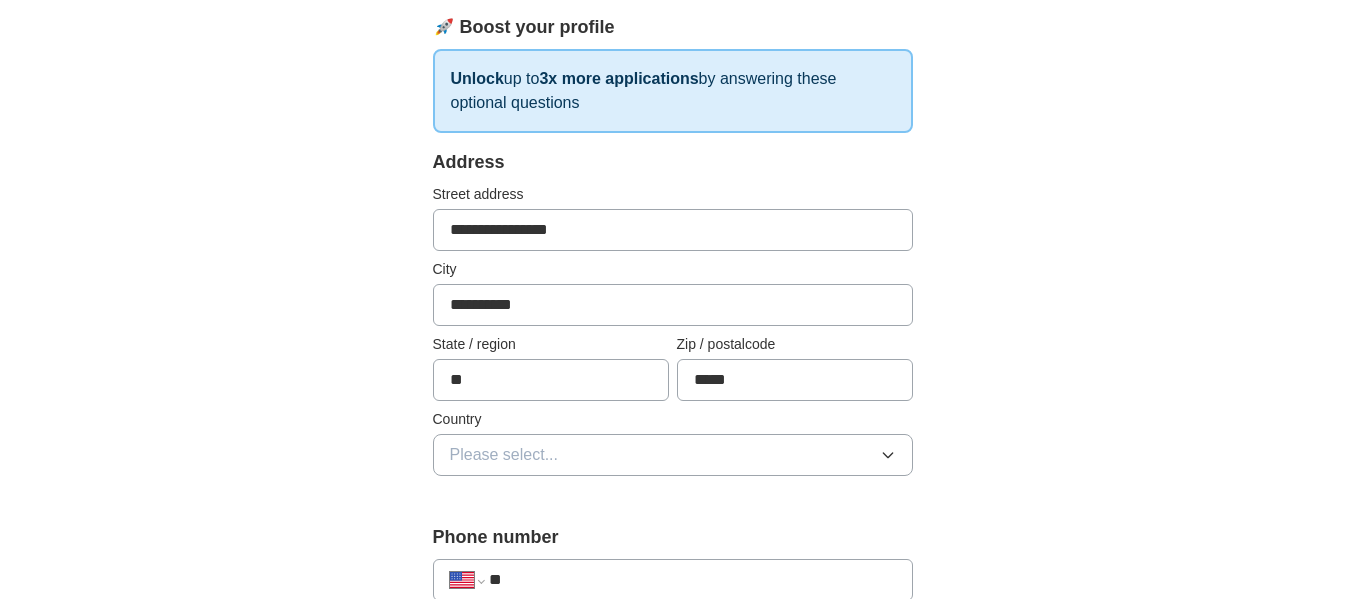 scroll, scrollTop: 300, scrollLeft: 0, axis: vertical 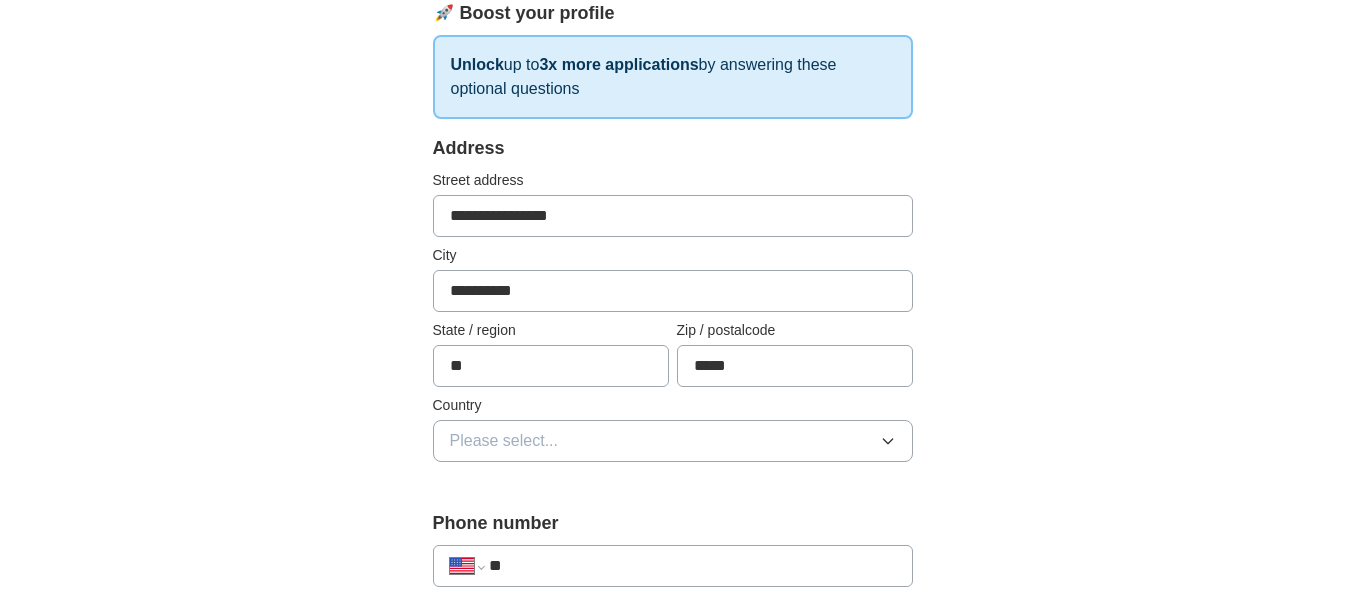 click on "Please select..." at bounding box center (673, 441) 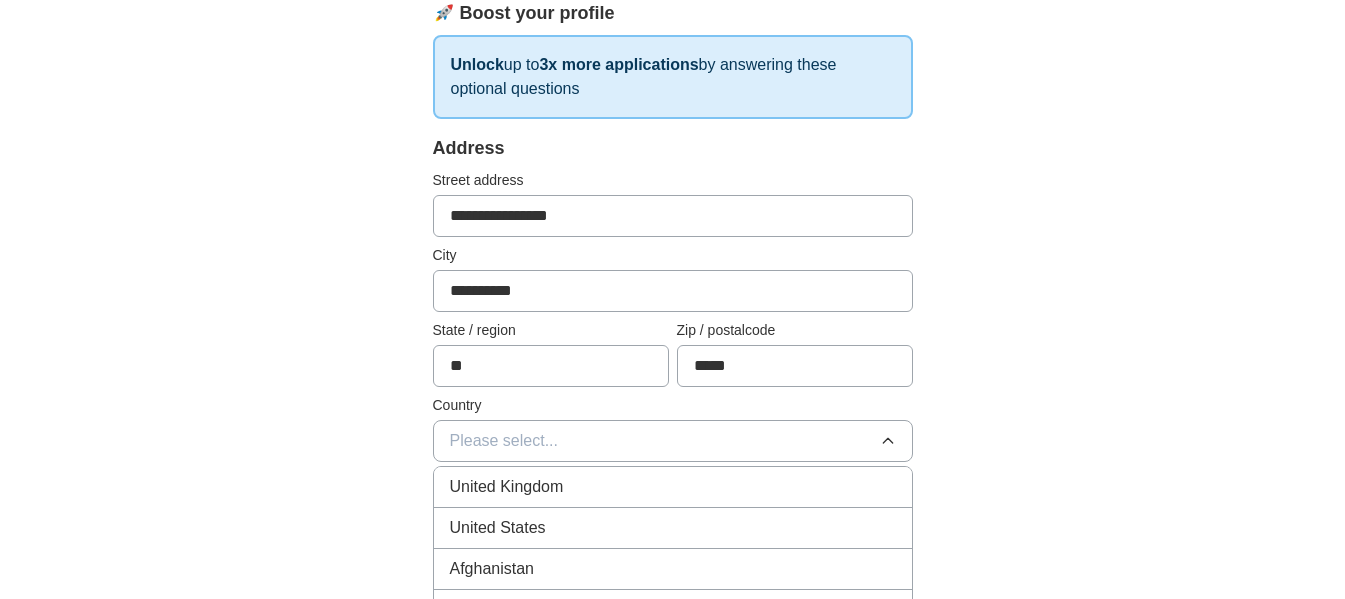 click on "United States" at bounding box center [673, 528] 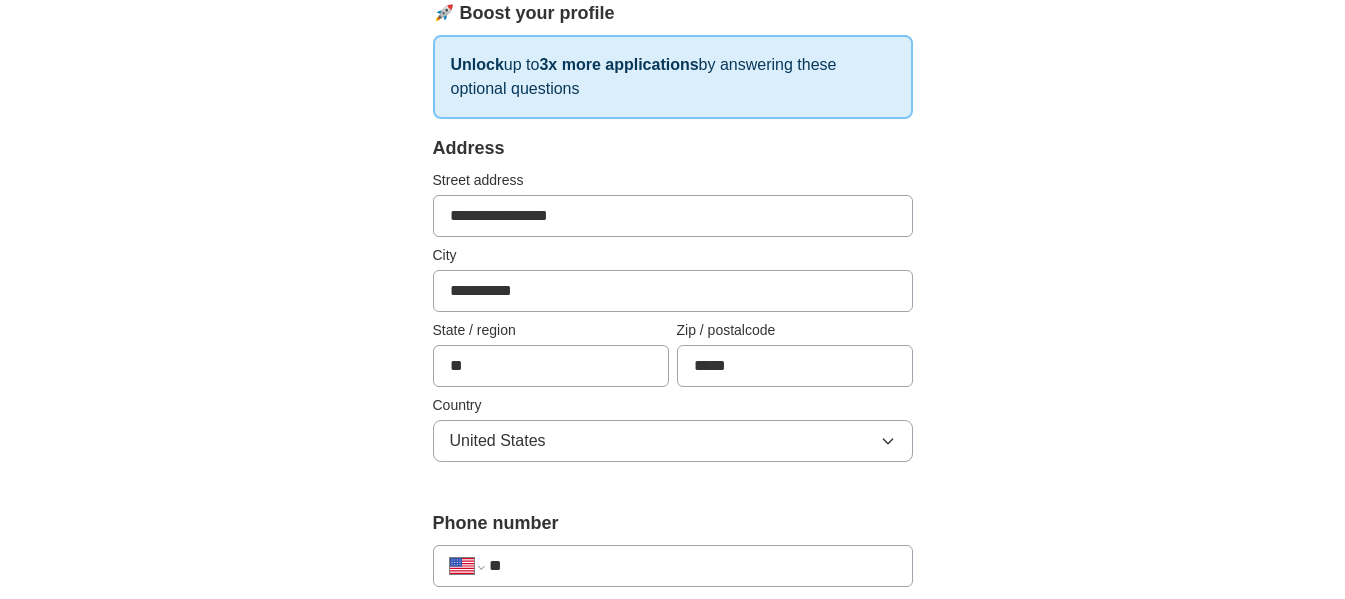 click on "**********" at bounding box center [673, 658] 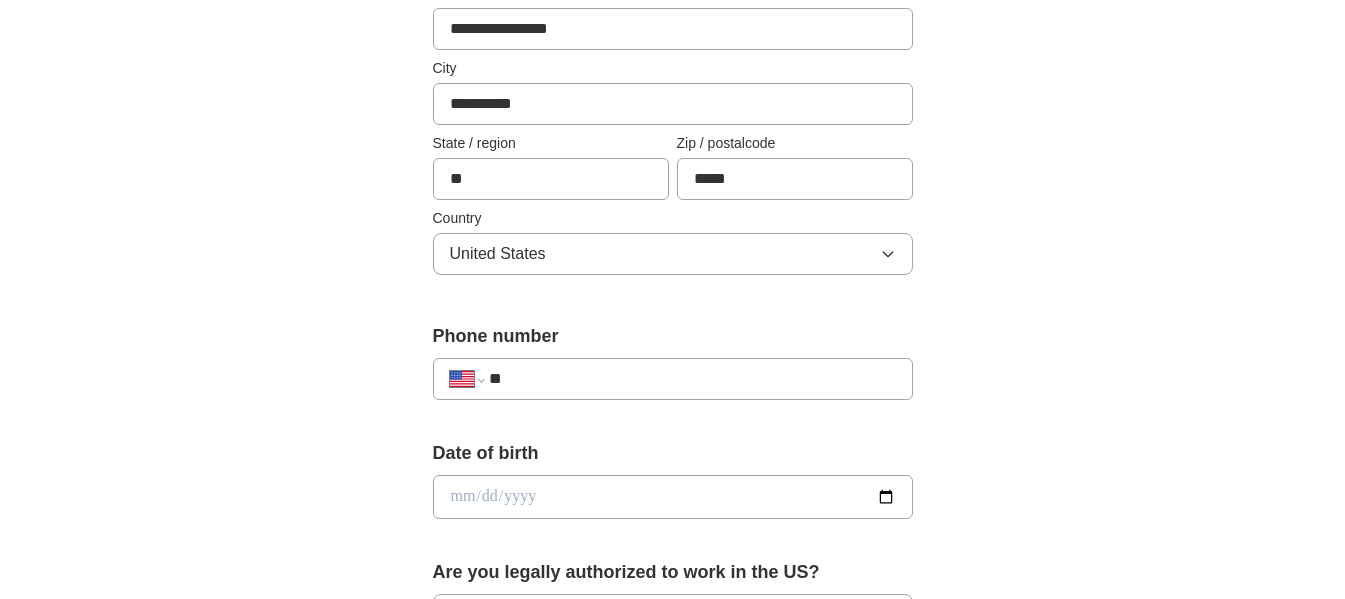 scroll, scrollTop: 500, scrollLeft: 0, axis: vertical 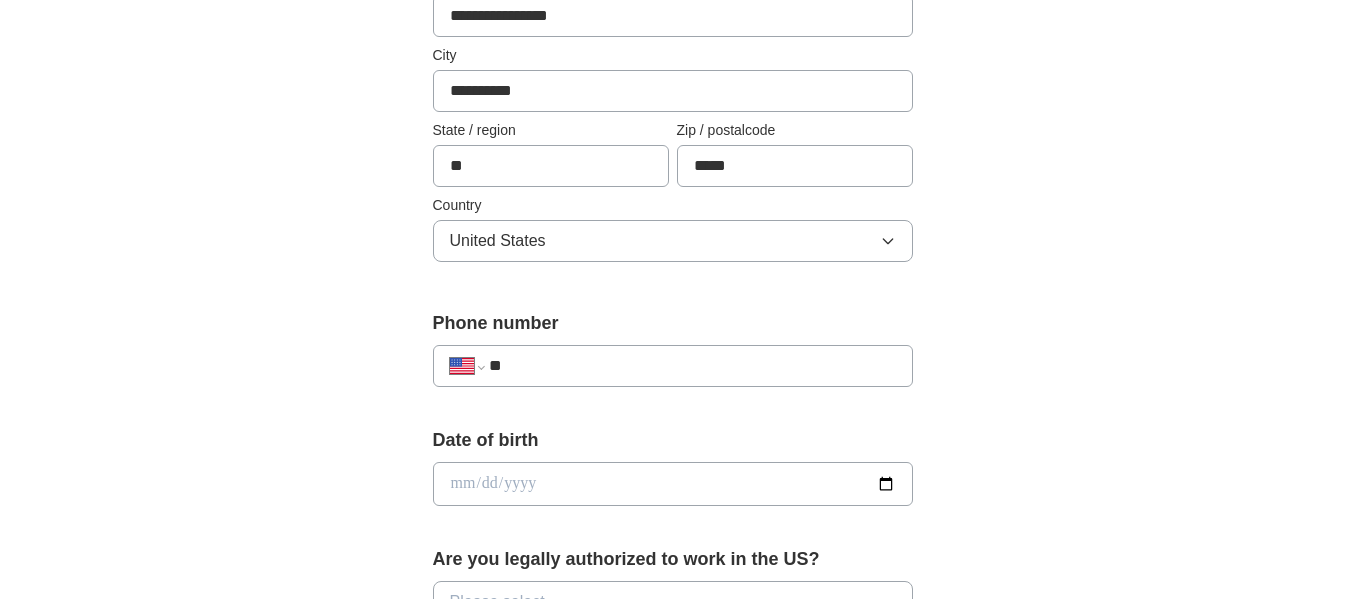 click on "**" at bounding box center [692, 366] 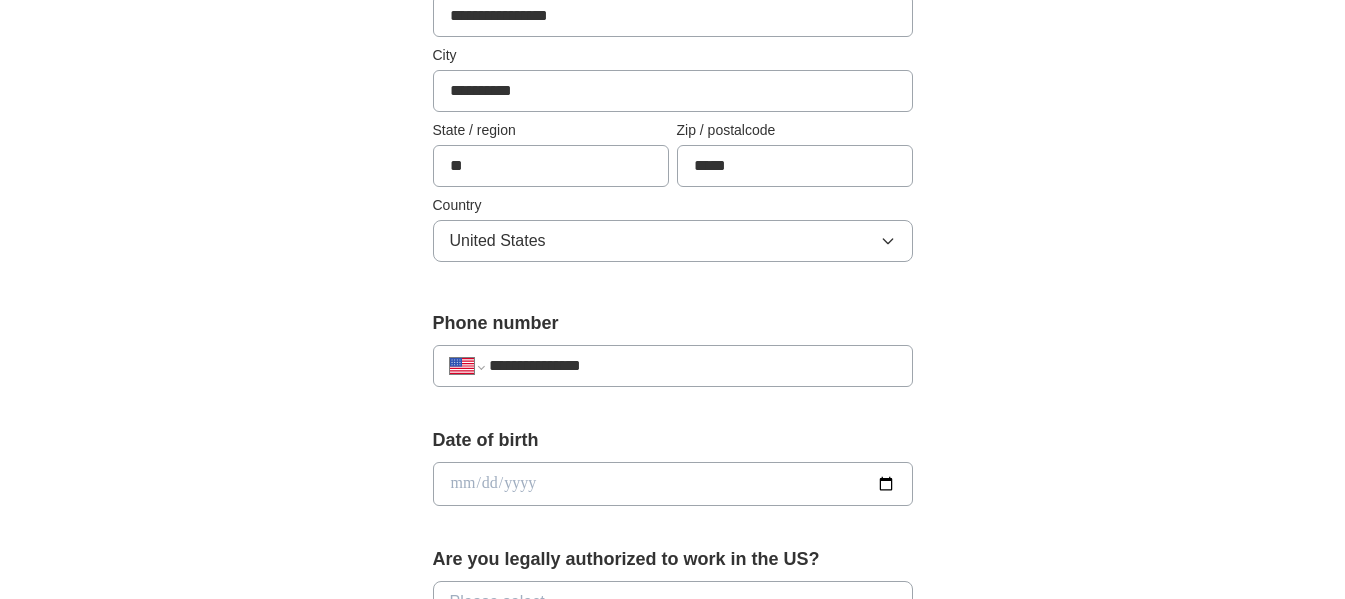 type on "**********" 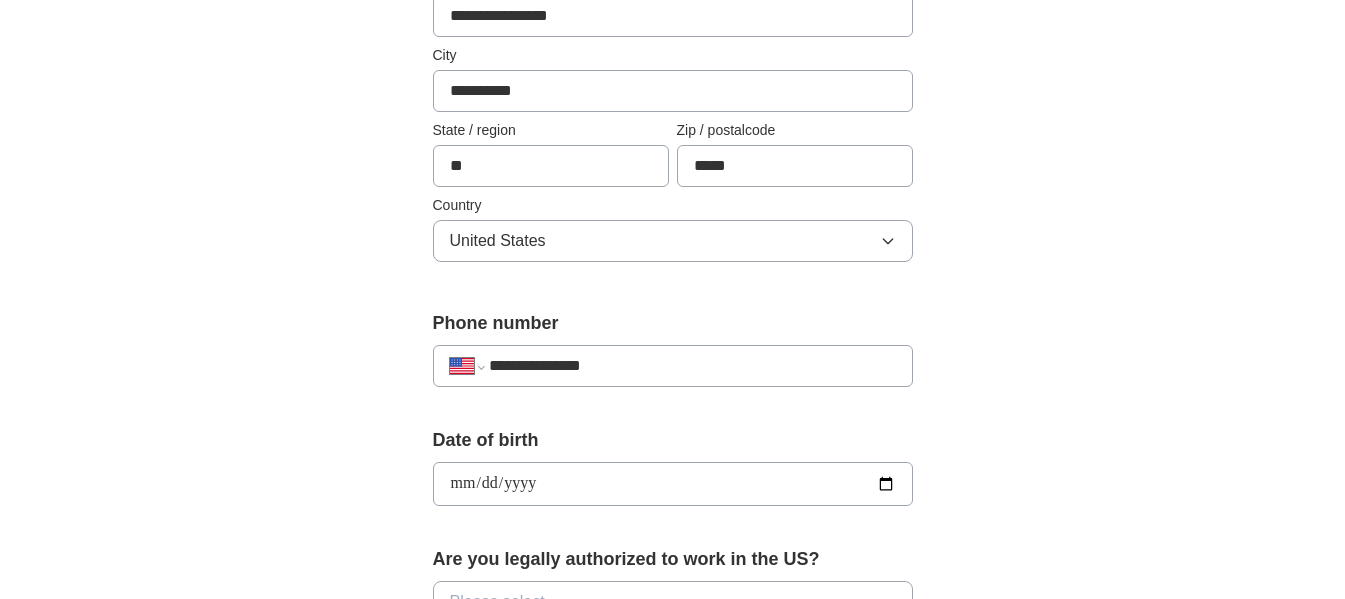 type on "**********" 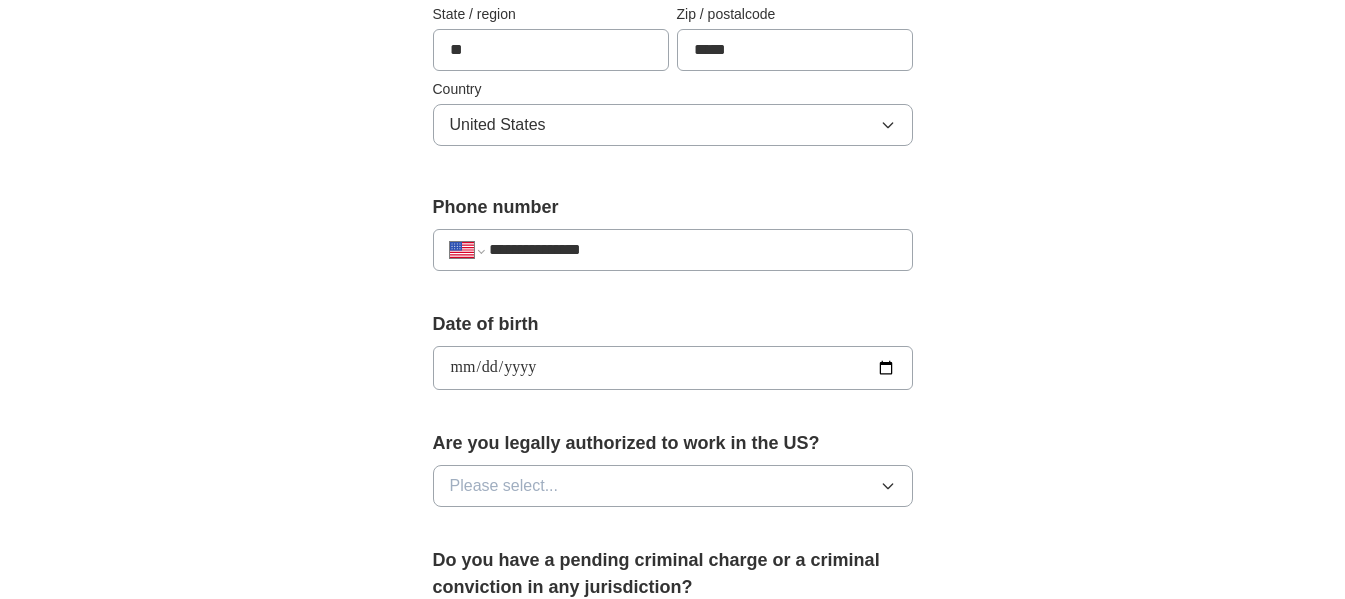 scroll, scrollTop: 800, scrollLeft: 0, axis: vertical 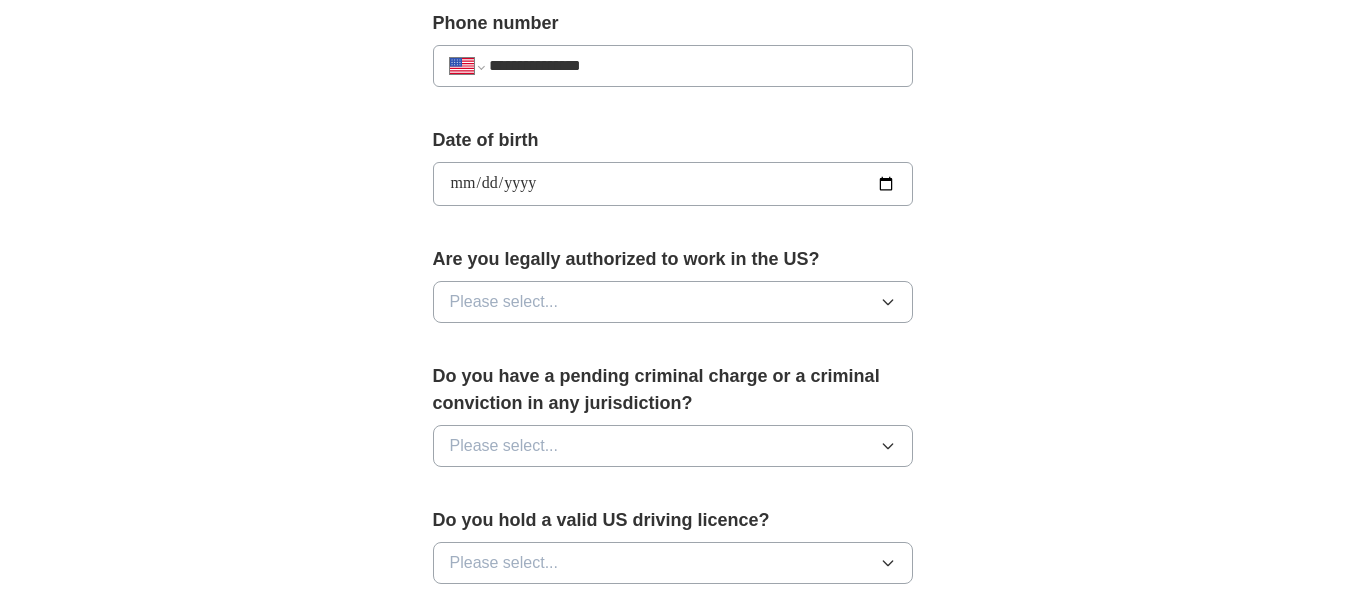 click on "Please select..." at bounding box center (673, 302) 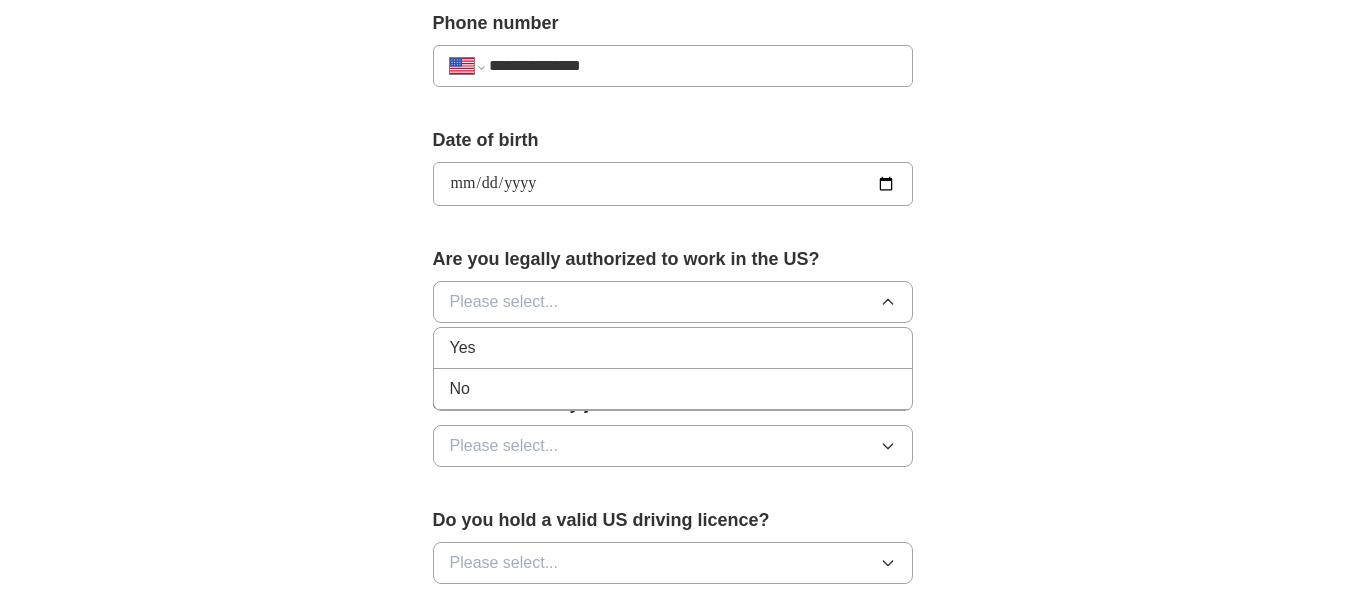 click on "Yes" at bounding box center (673, 348) 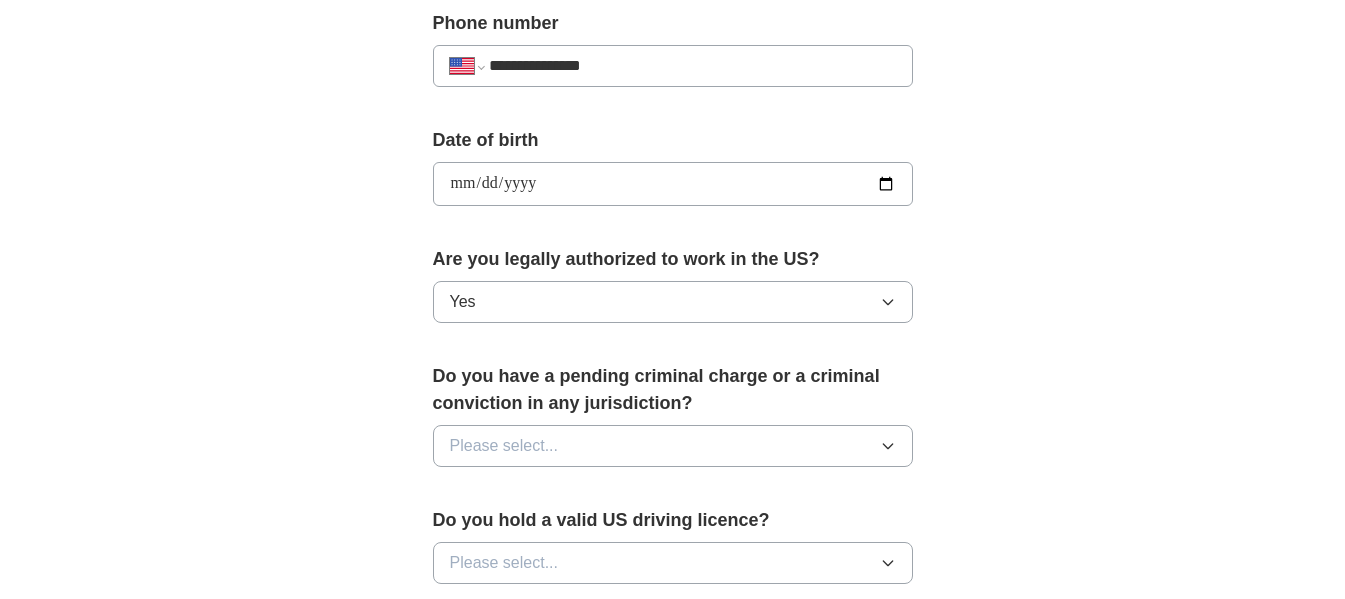 click on "Please select..." at bounding box center [504, 446] 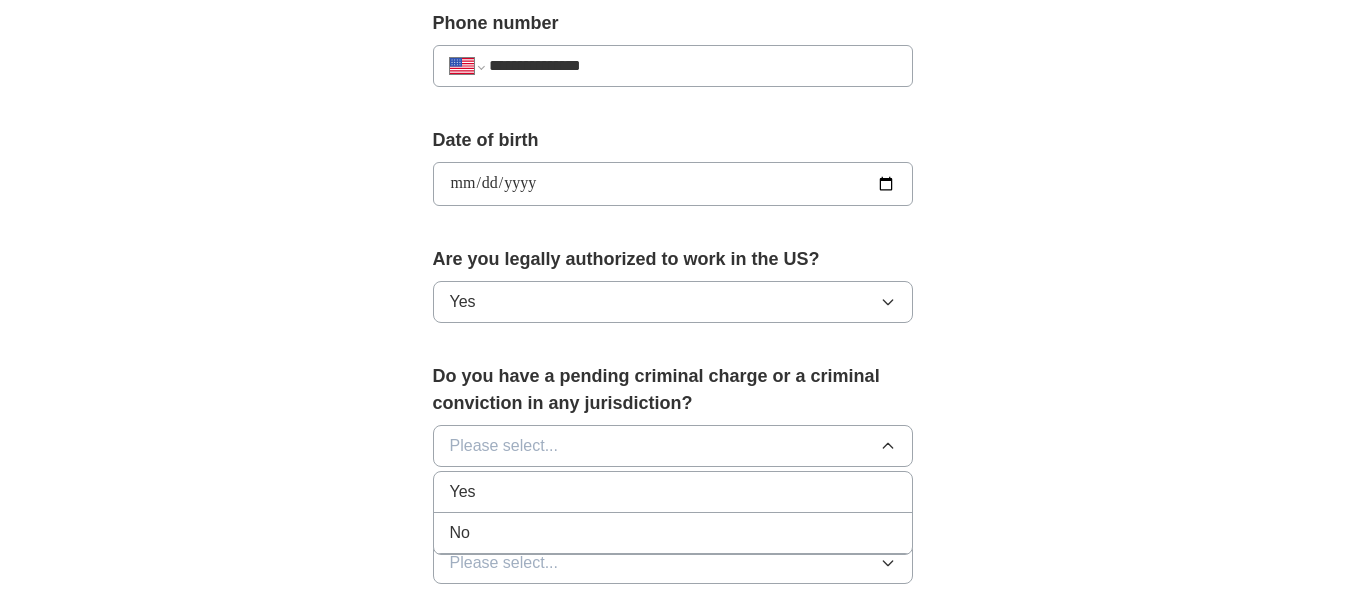 click on "No" at bounding box center (673, 533) 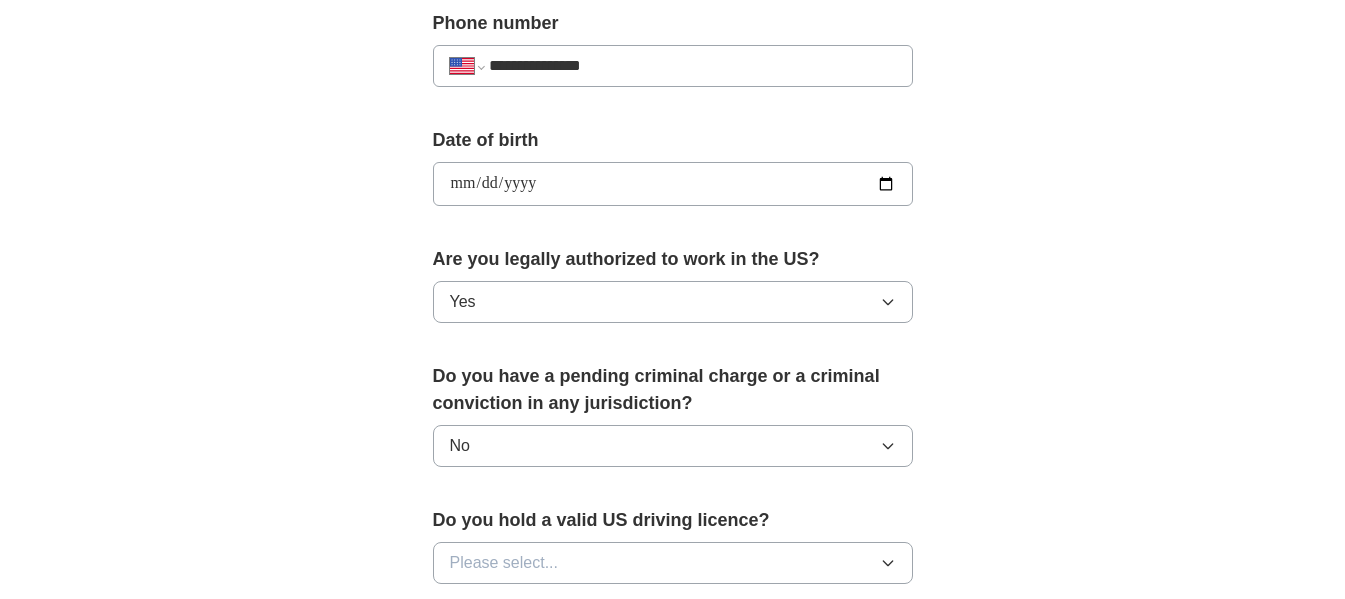 click on "Please select..." at bounding box center [504, 563] 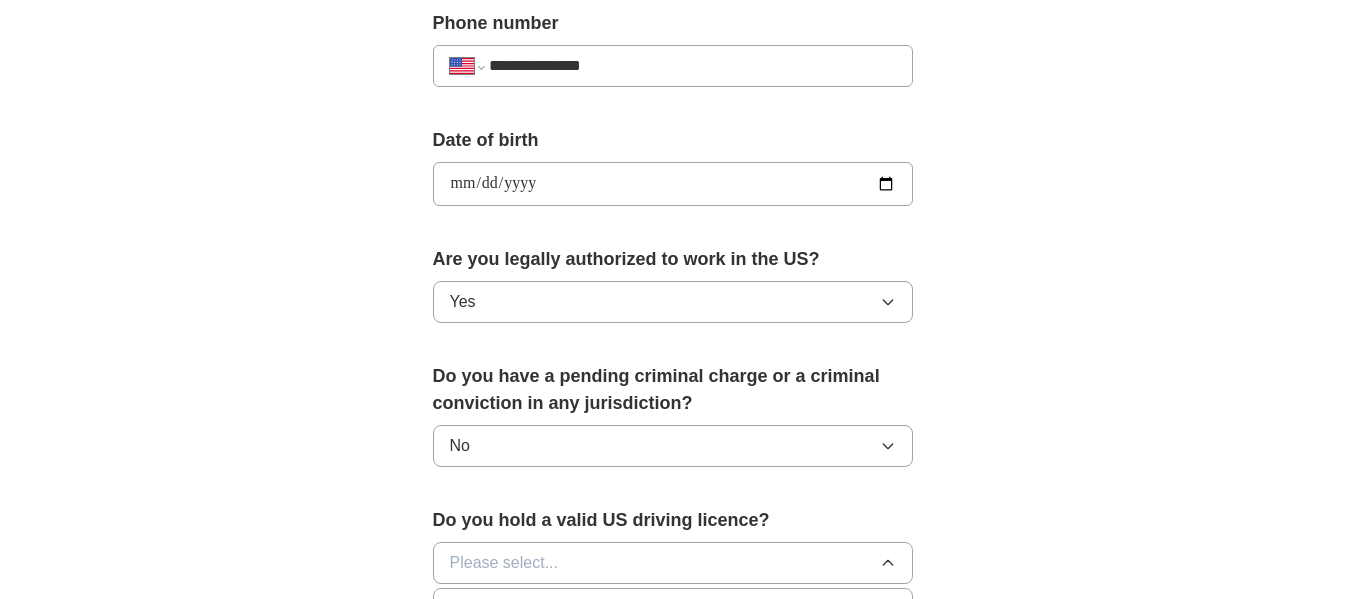 scroll, scrollTop: 900, scrollLeft: 0, axis: vertical 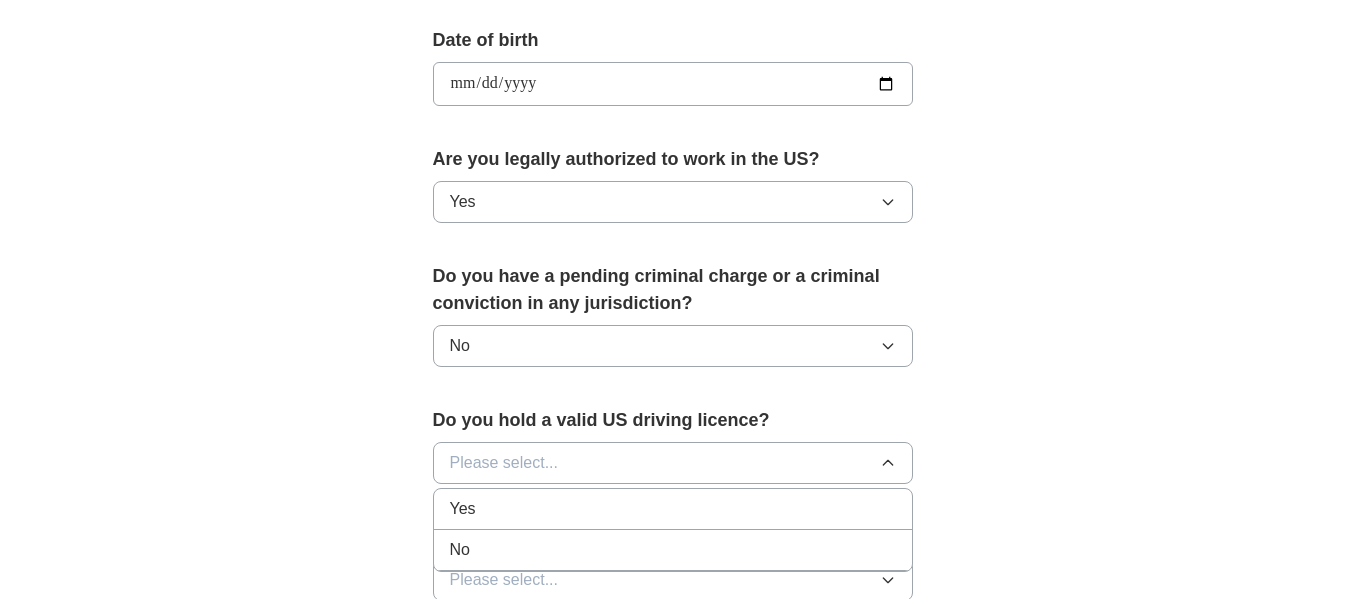 click on "Yes" at bounding box center (673, 509) 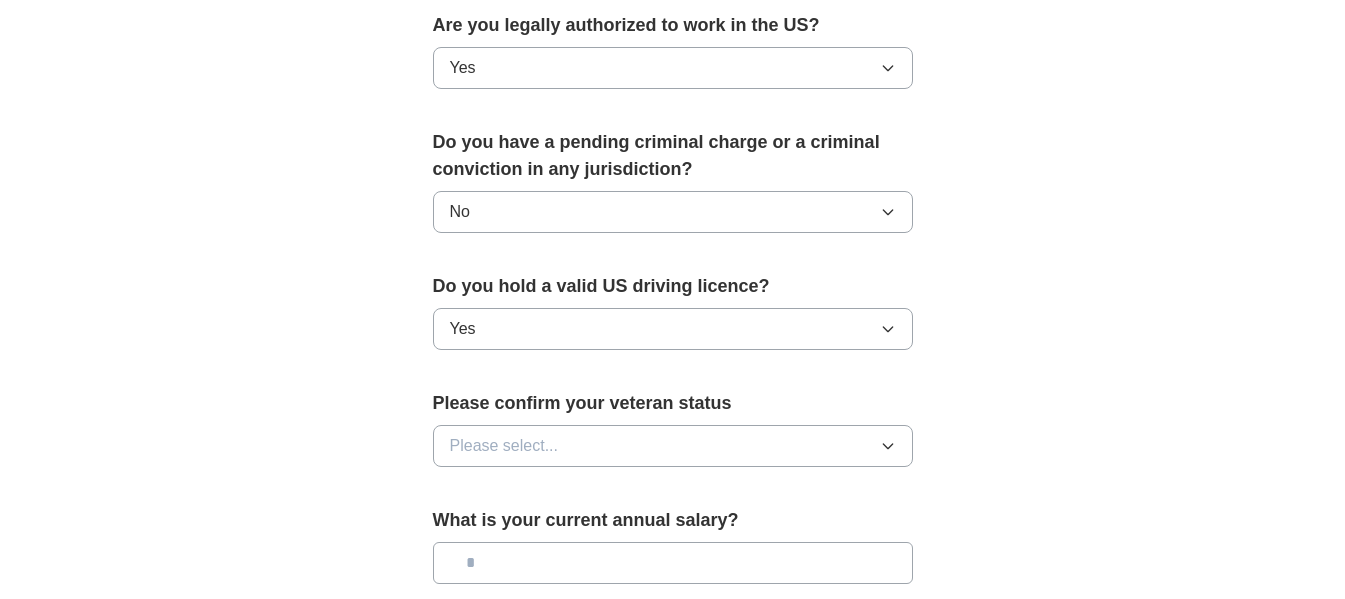 scroll, scrollTop: 1100, scrollLeft: 0, axis: vertical 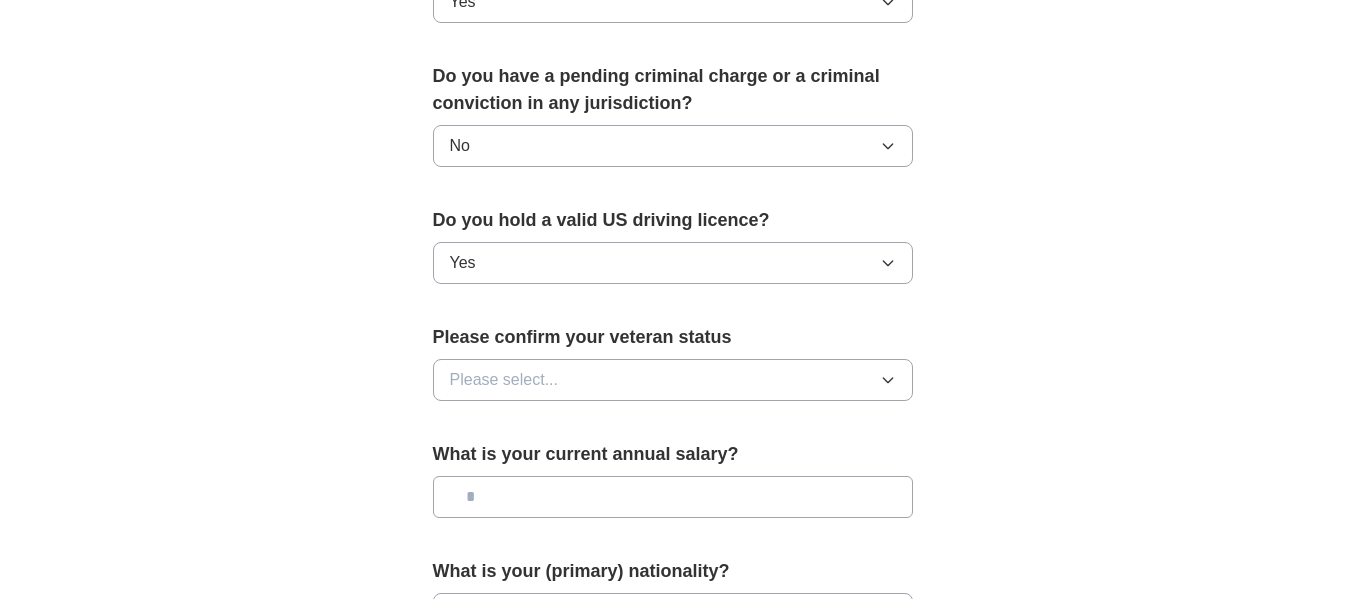 click on "Please select..." at bounding box center (673, 380) 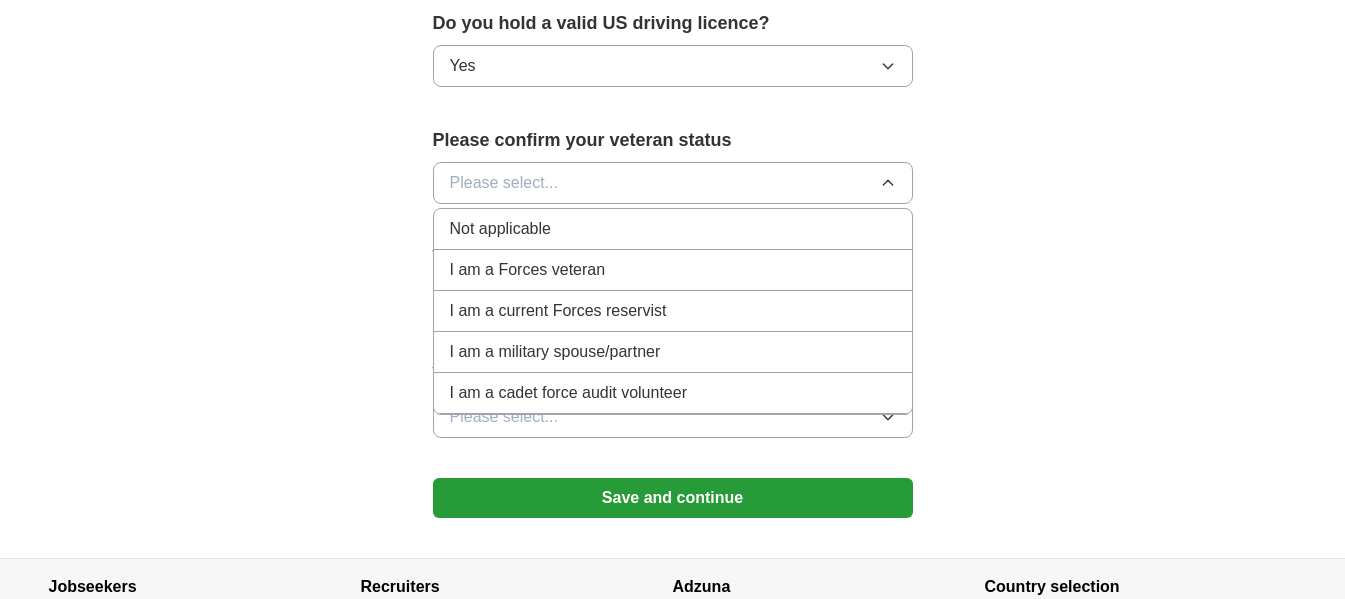 scroll, scrollTop: 1300, scrollLeft: 0, axis: vertical 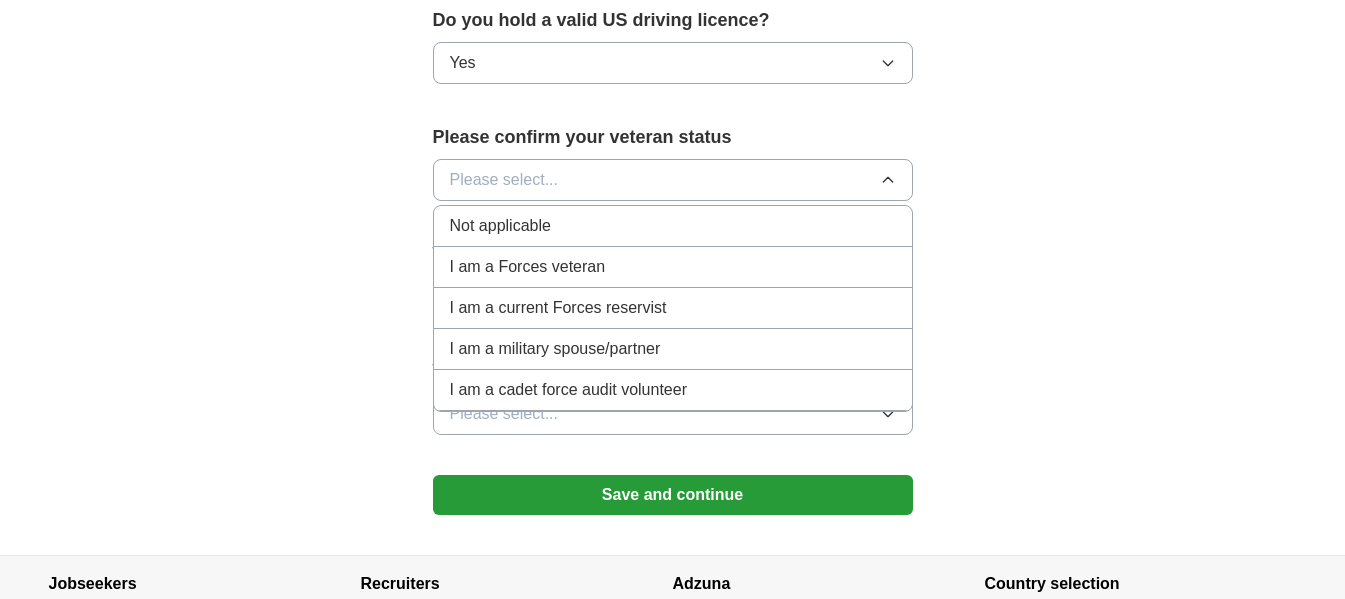 click on "Not applicable" at bounding box center (500, 226) 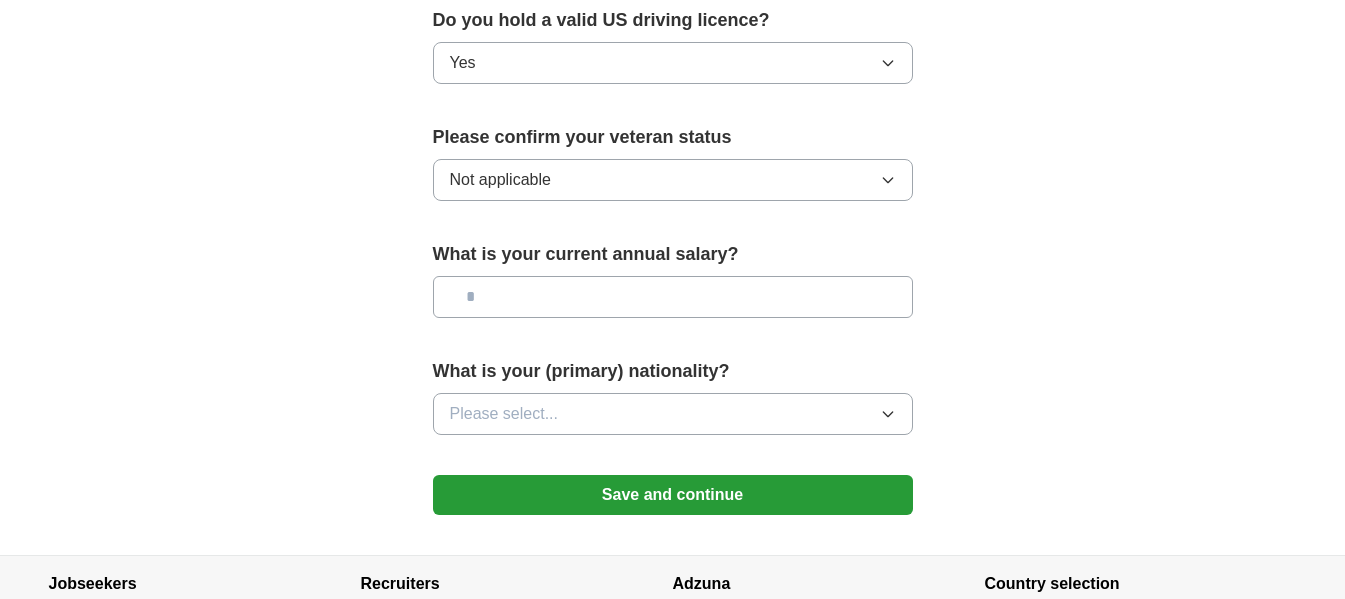 click at bounding box center (673, 297) 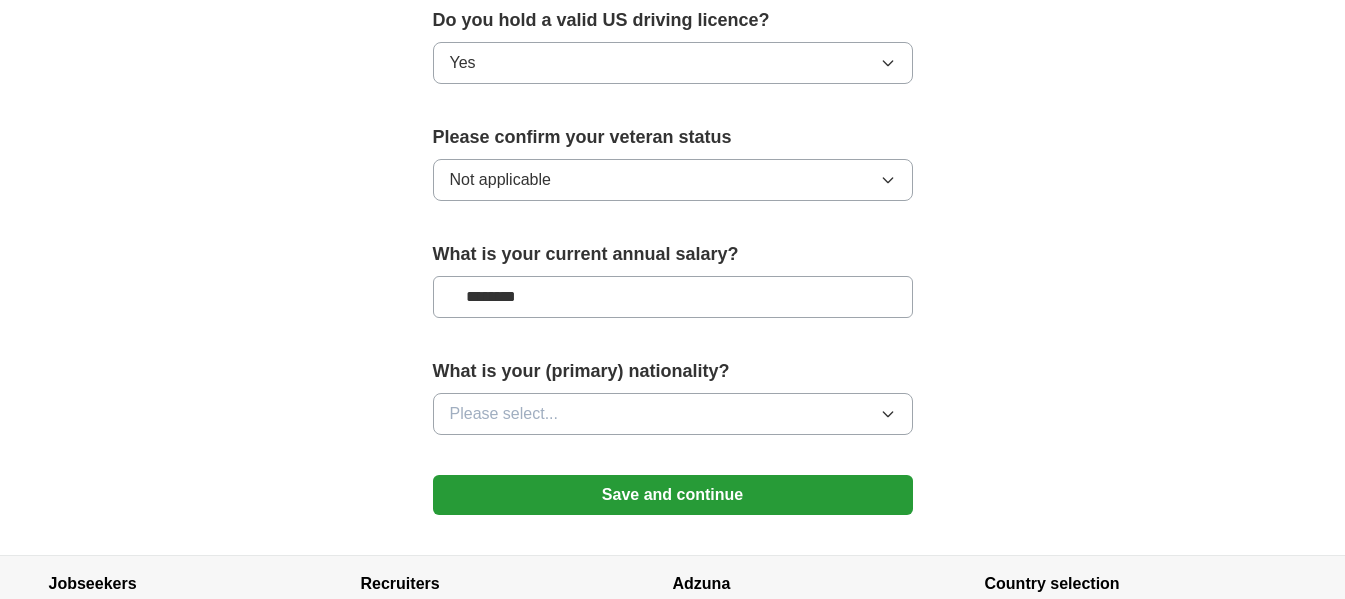 type on "********" 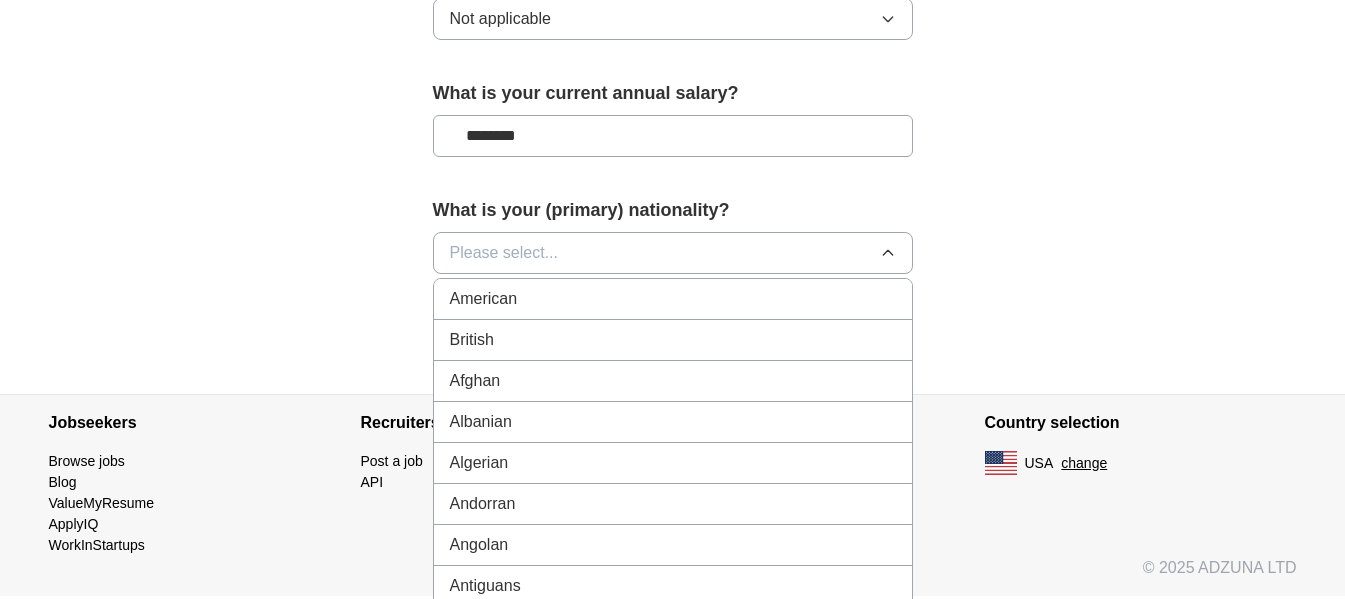 scroll, scrollTop: 1500, scrollLeft: 0, axis: vertical 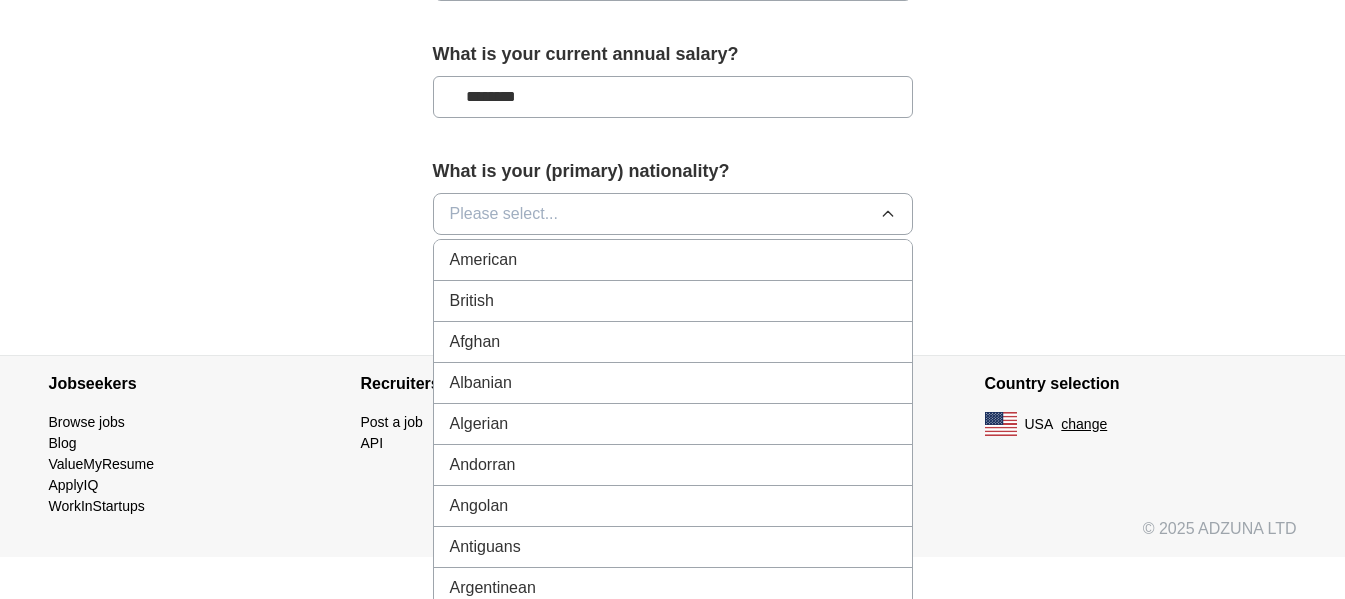 click on "American" at bounding box center [484, 260] 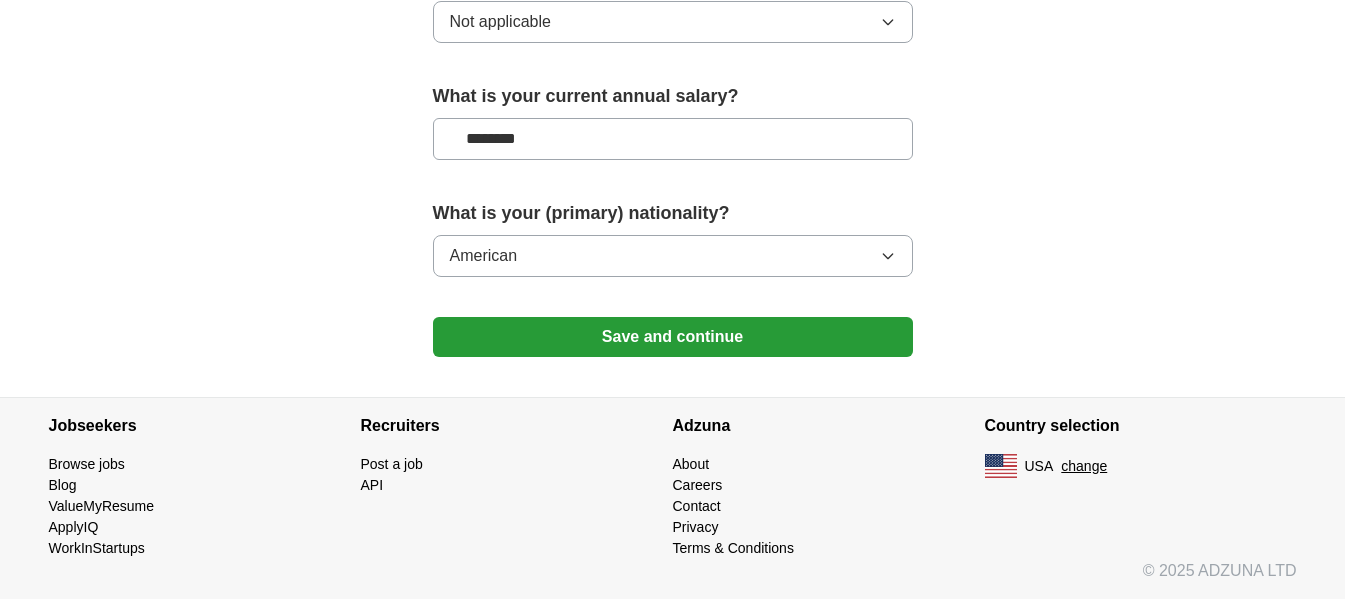 click on "Save and continue" at bounding box center [673, 337] 